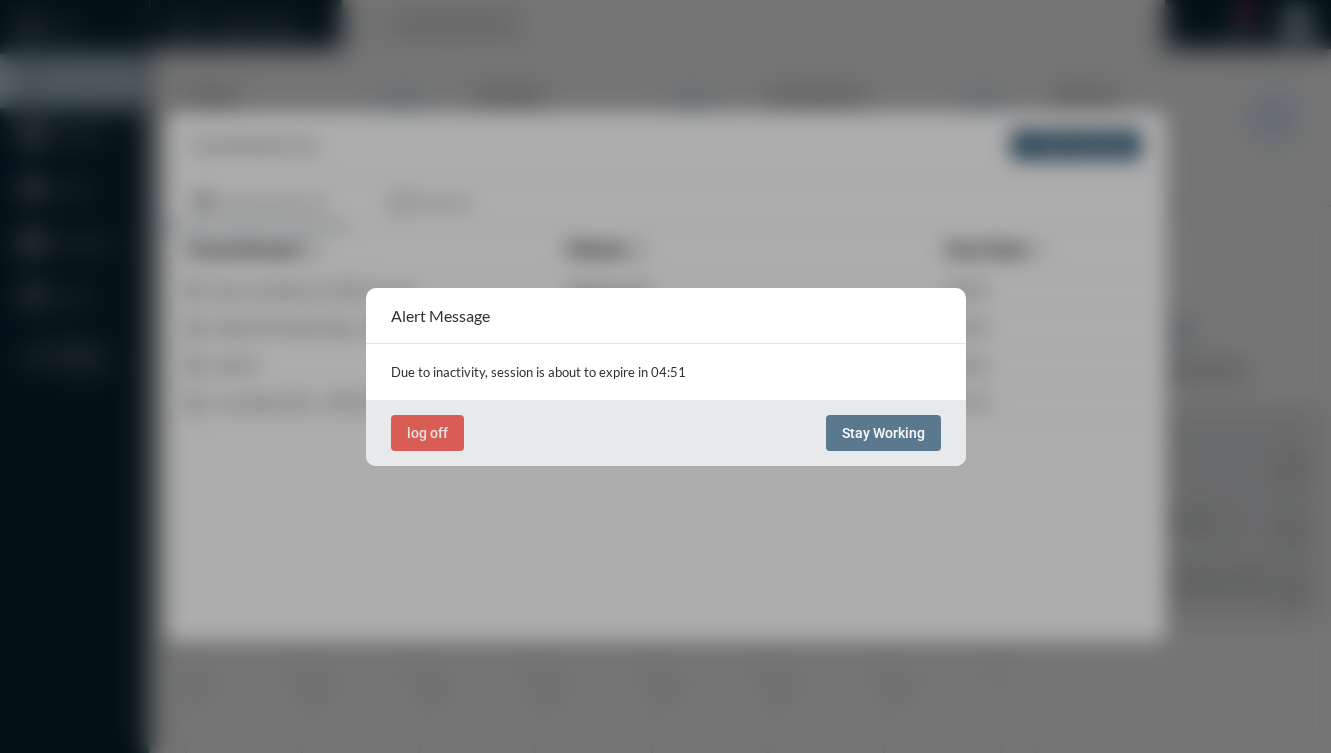 scroll, scrollTop: 0, scrollLeft: 0, axis: both 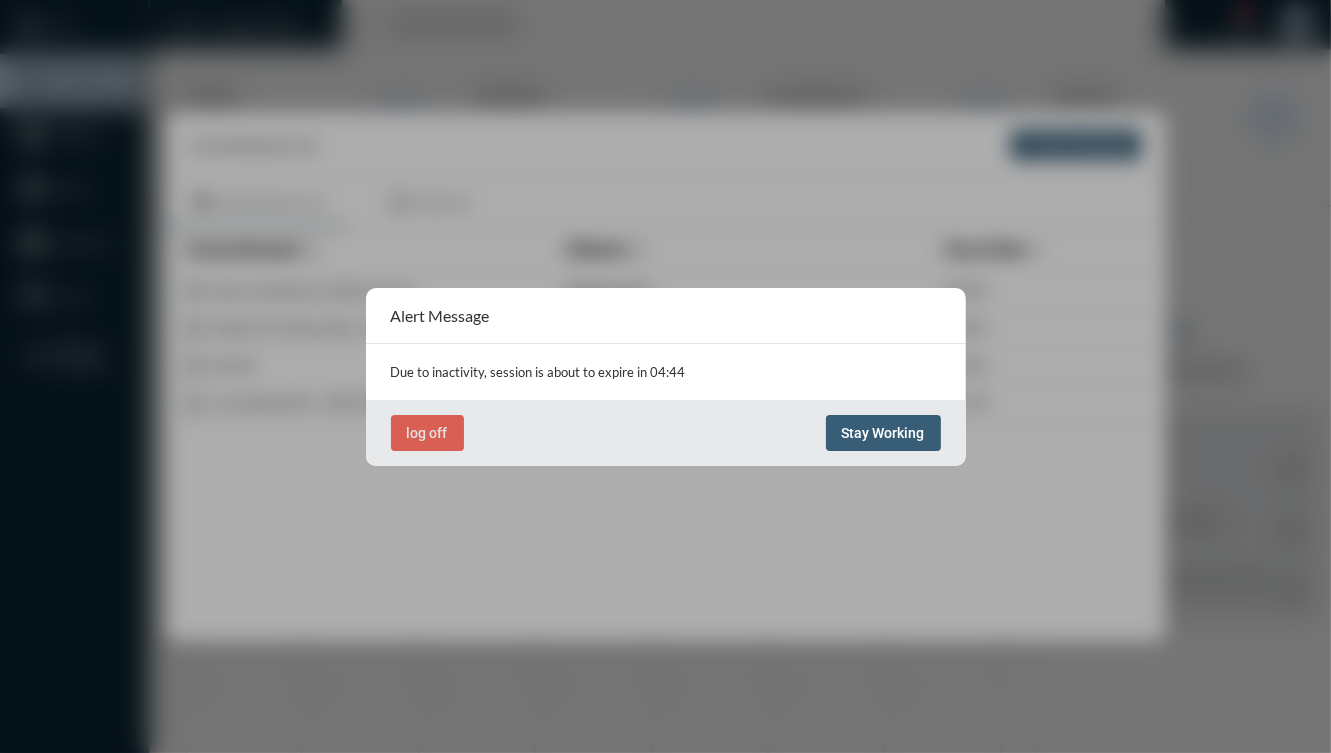 click on "Stay Working" at bounding box center [883, 433] 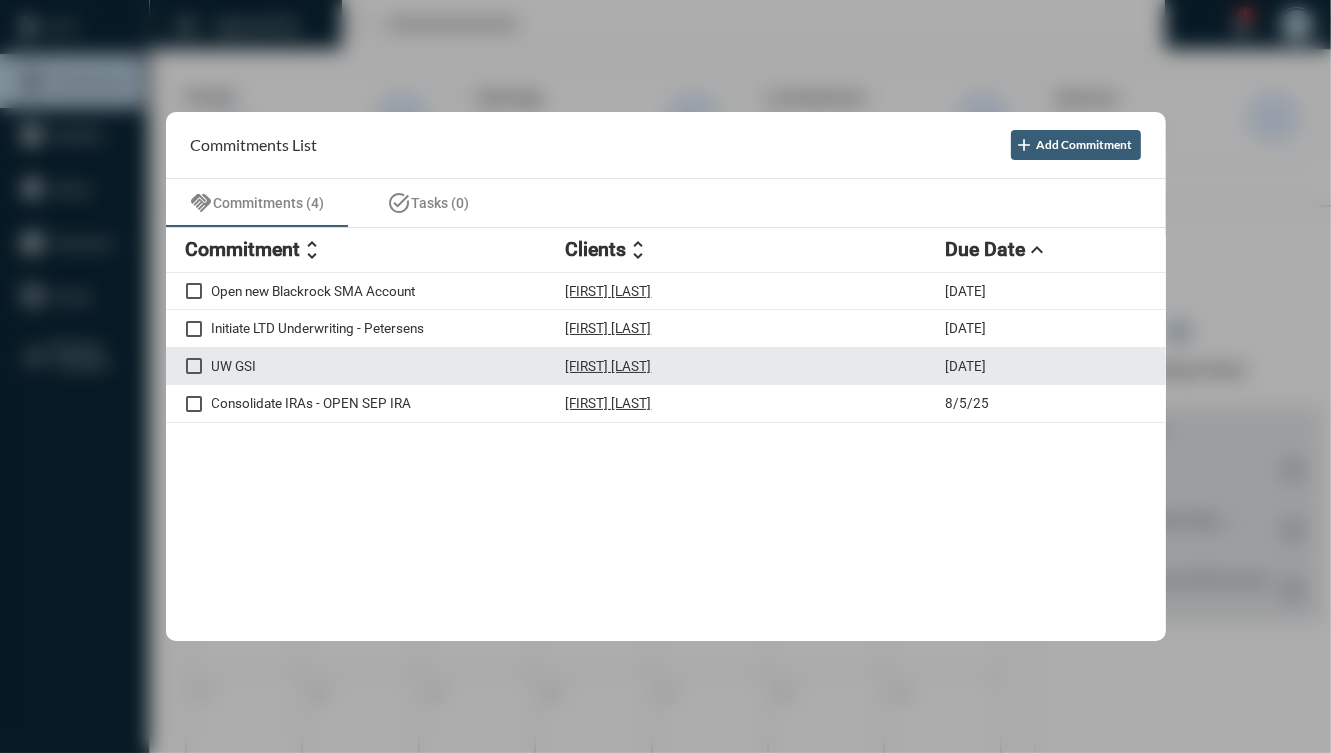 click on "UW GSI" at bounding box center [389, 366] 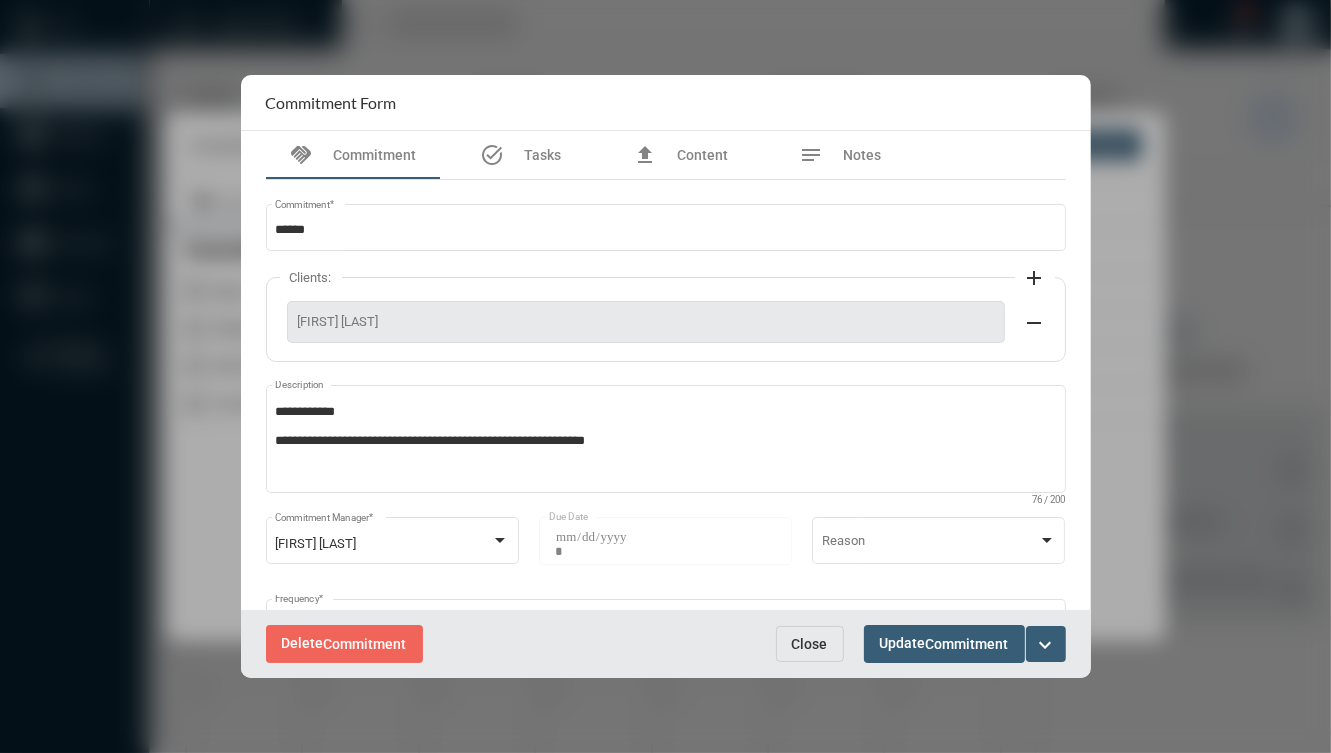 drag, startPoint x: 401, startPoint y: 321, endPoint x: 346, endPoint y: 314, distance: 55.443665 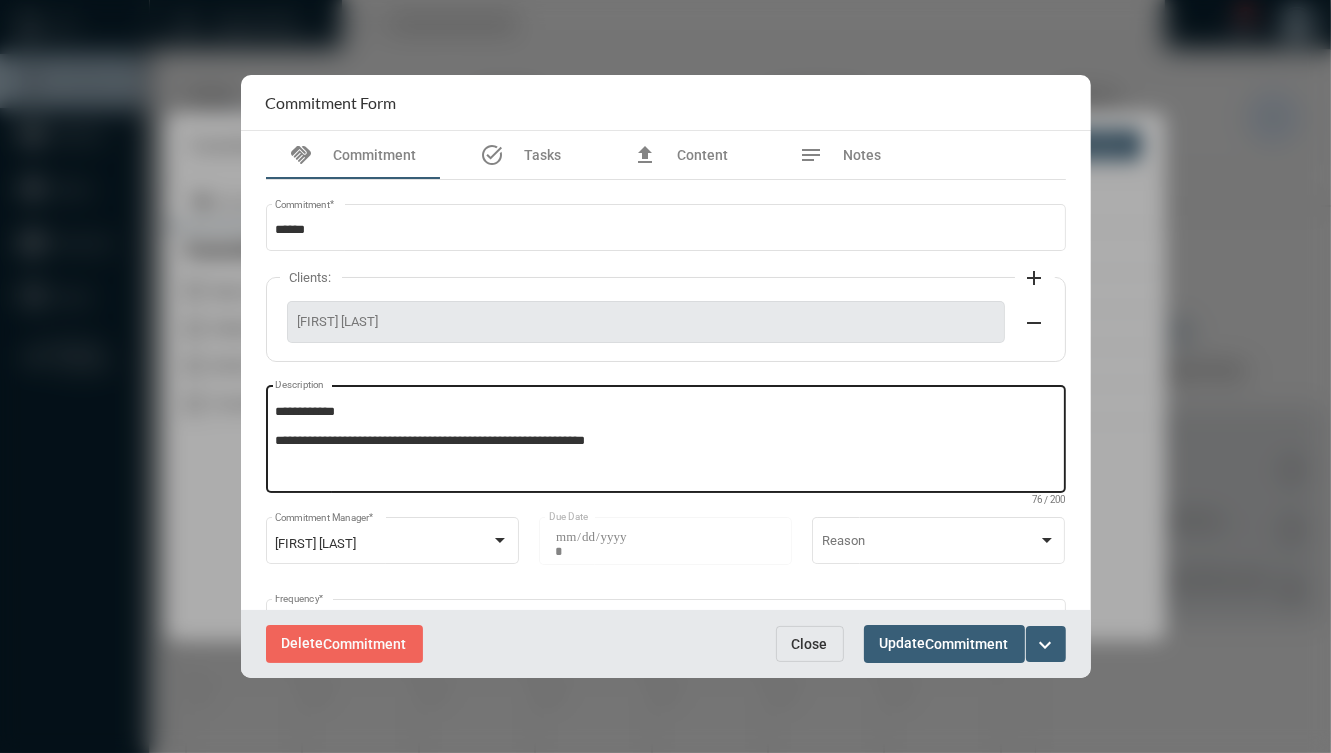 copy on "[LAST]" 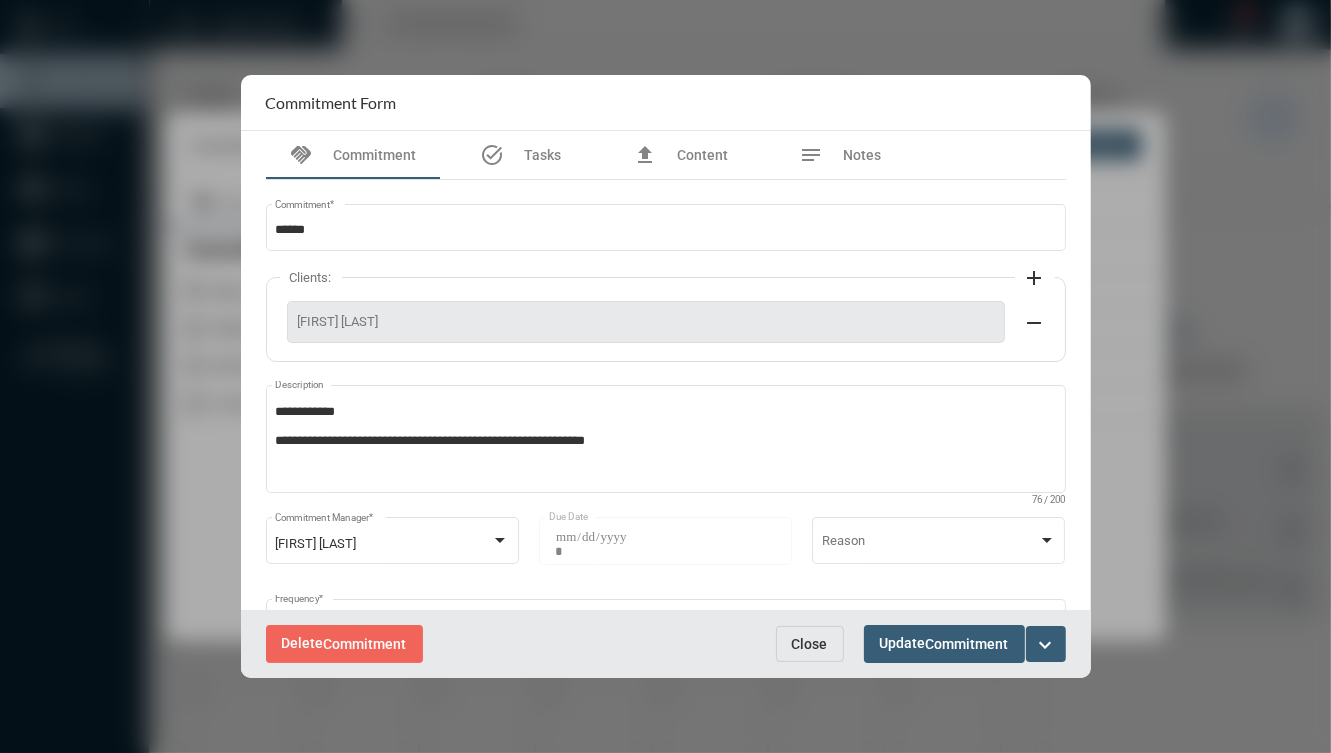 click on "expand_more" at bounding box center (1046, 645) 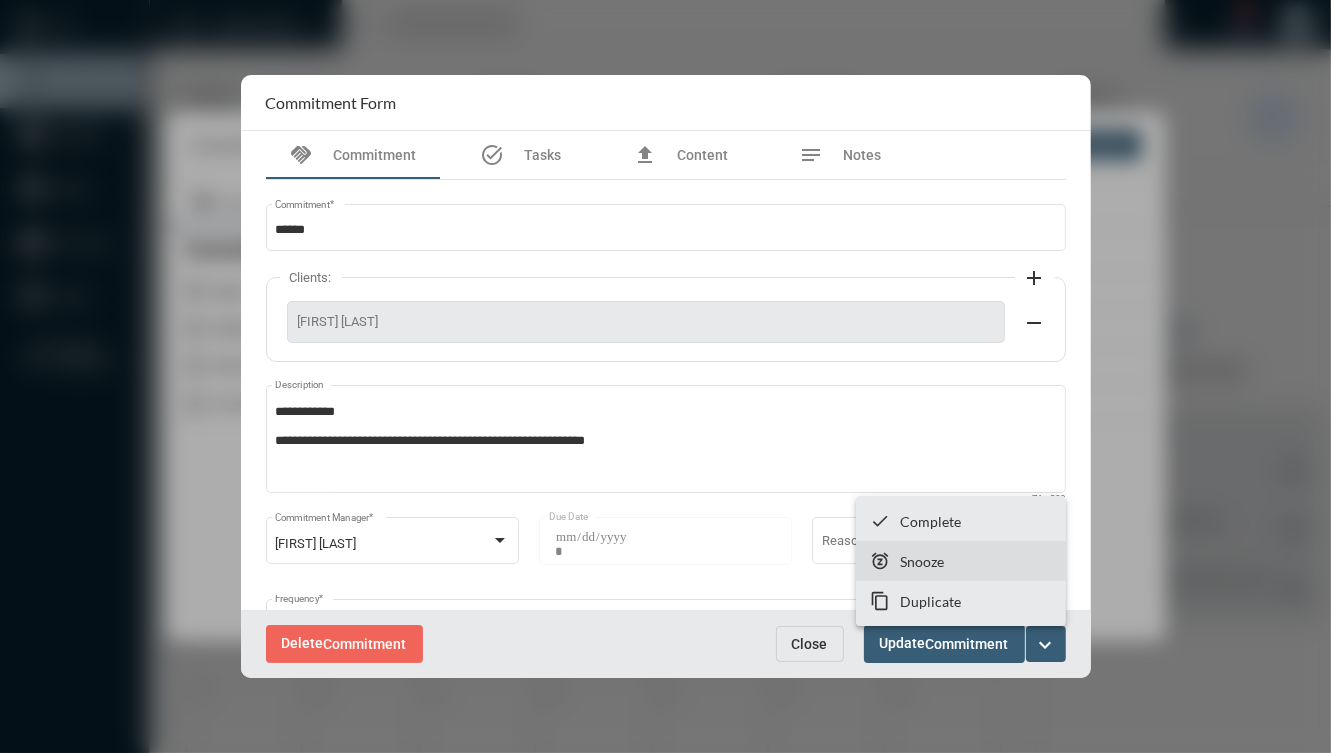 click on "snooze Snooze" at bounding box center (961, 561) 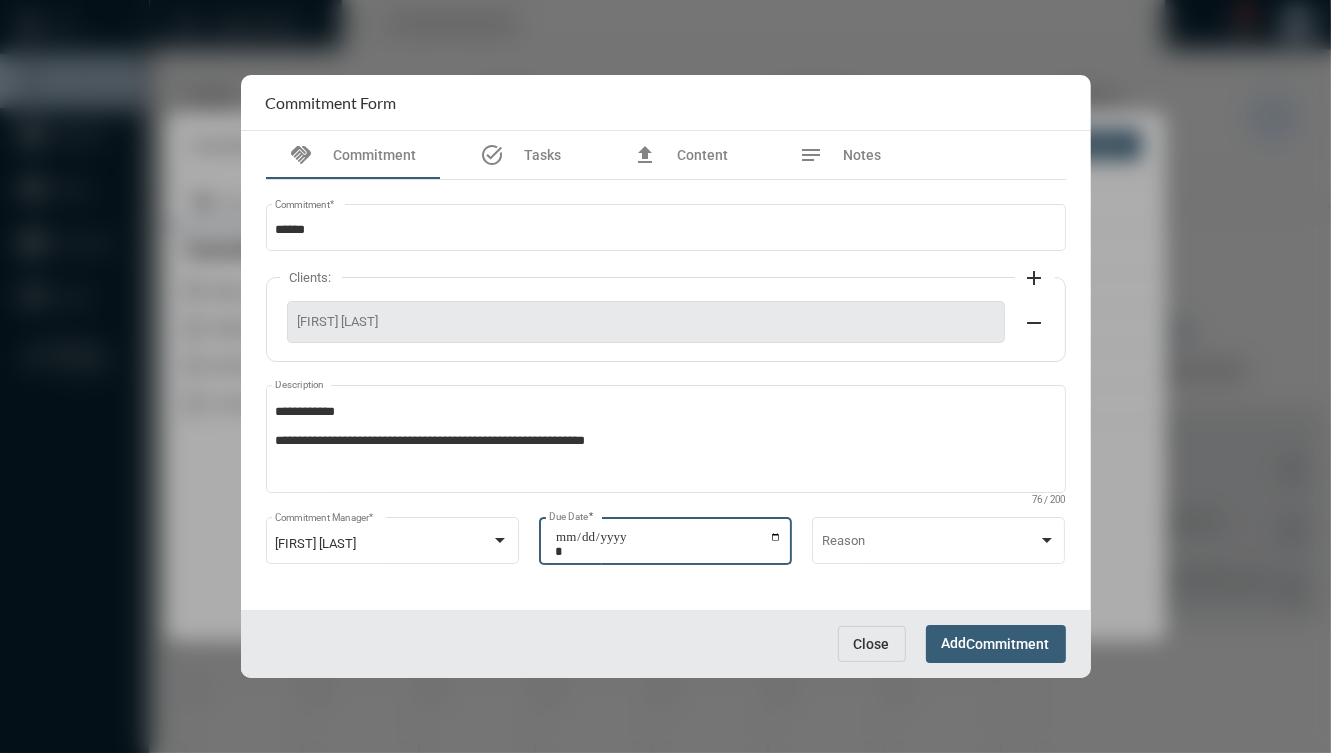 click on "**********" at bounding box center [668, 544] 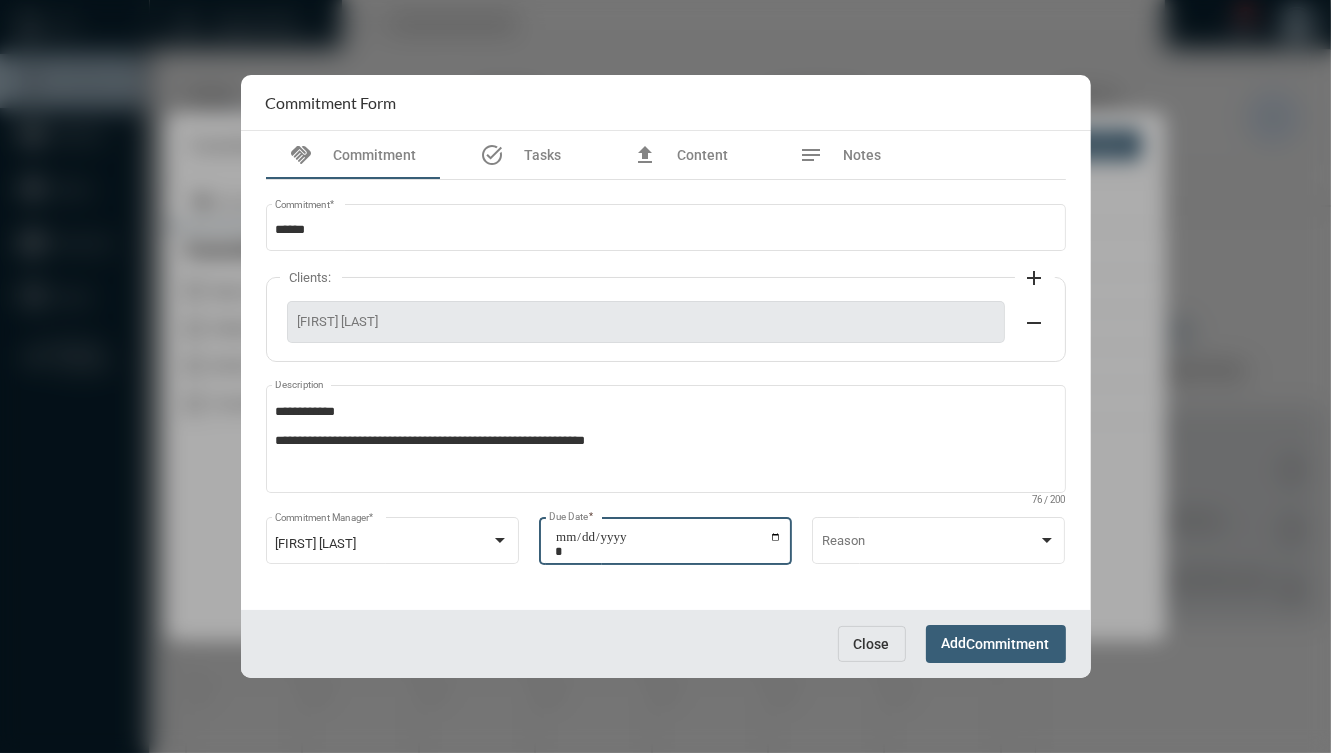 type on "**********" 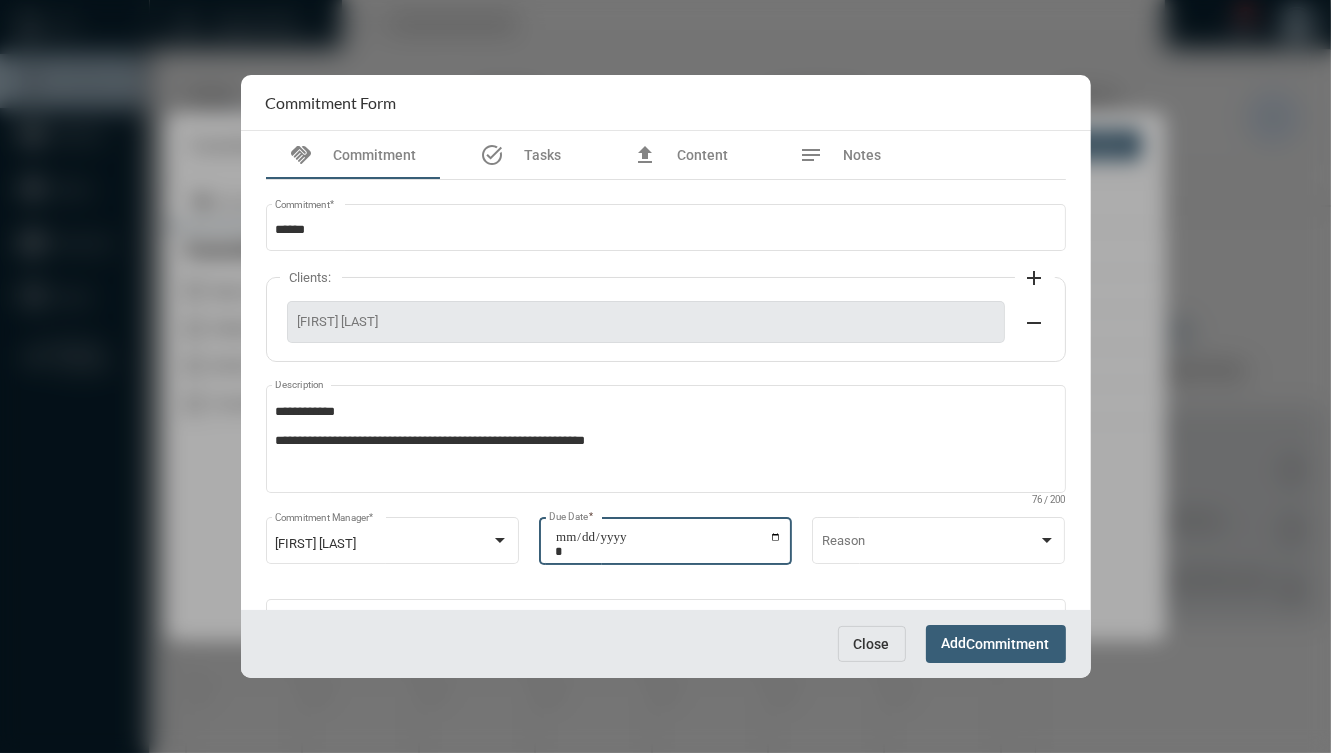 click on "Commitment" at bounding box center [1008, 645] 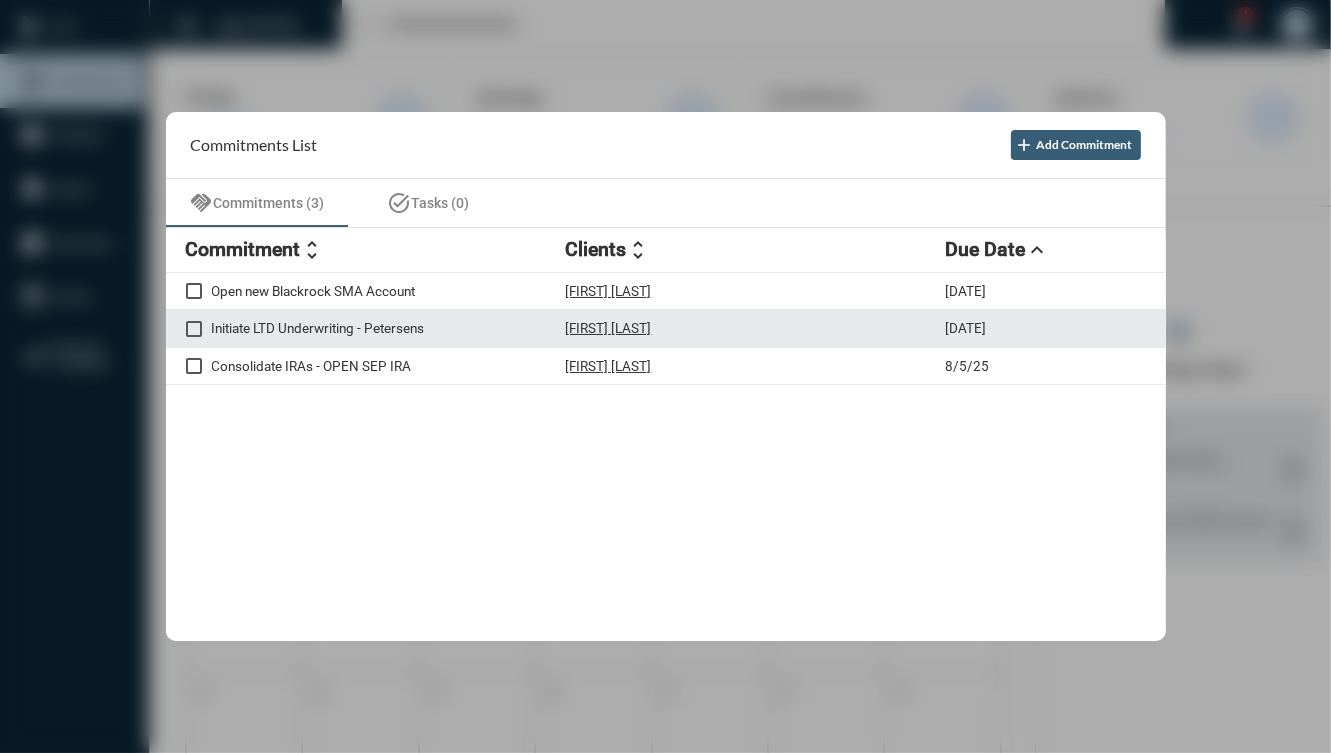 click on "Initiate LTD Underwriting - Petersens" at bounding box center (389, 328) 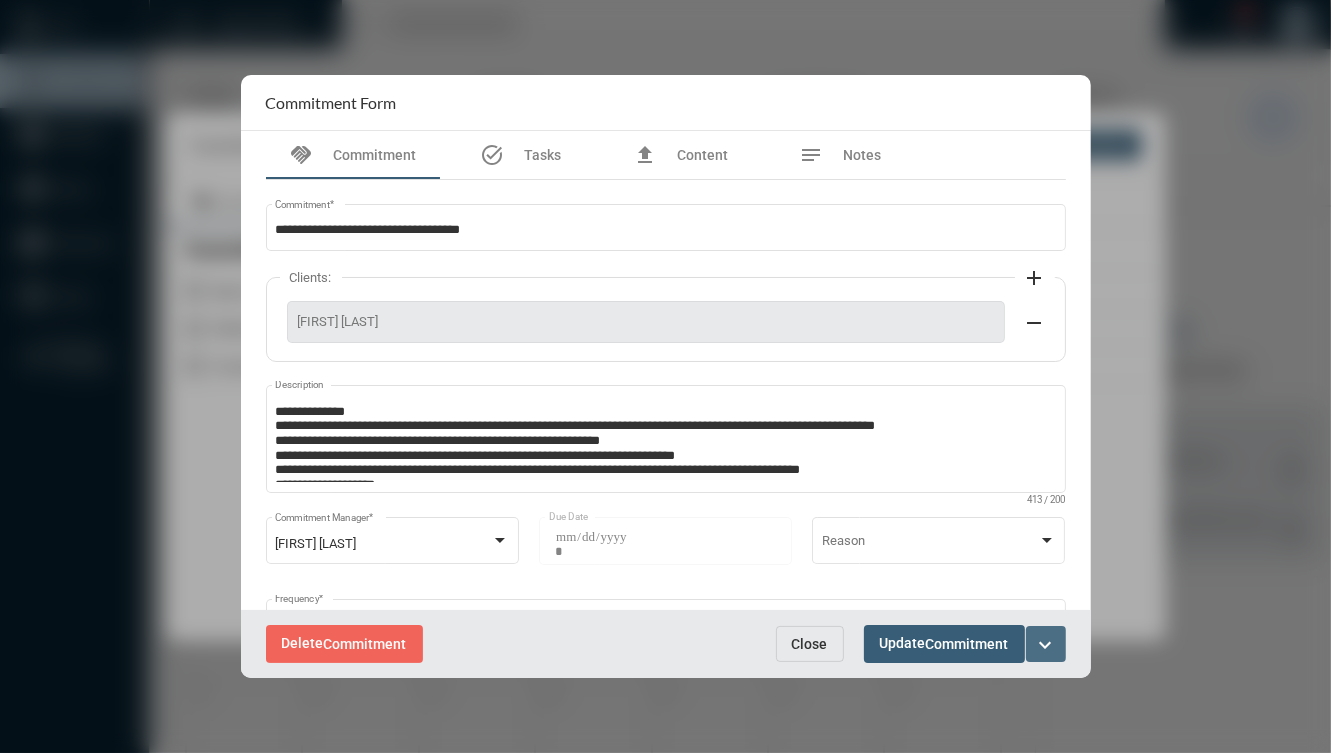 click on "expand_more" at bounding box center (1046, 645) 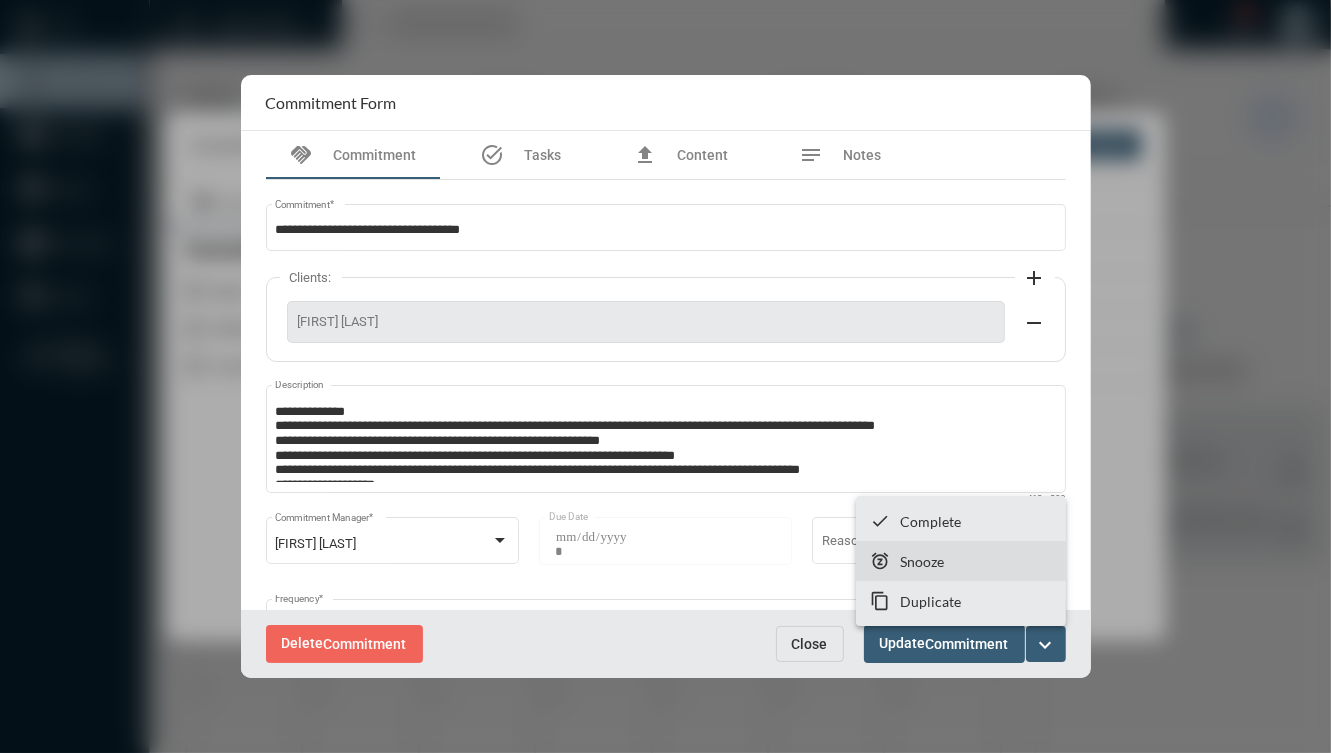 click on "snooze Snooze" at bounding box center [961, 561] 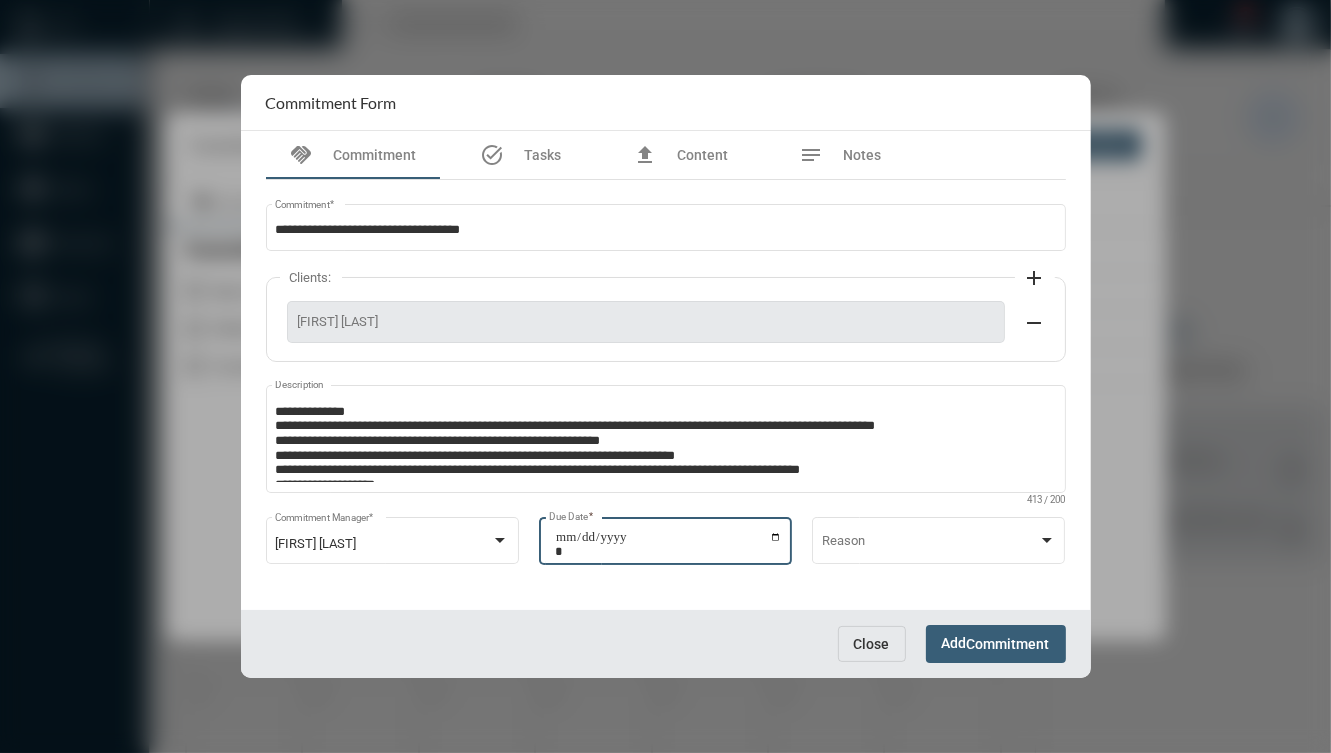 click on "**********" at bounding box center [668, 544] 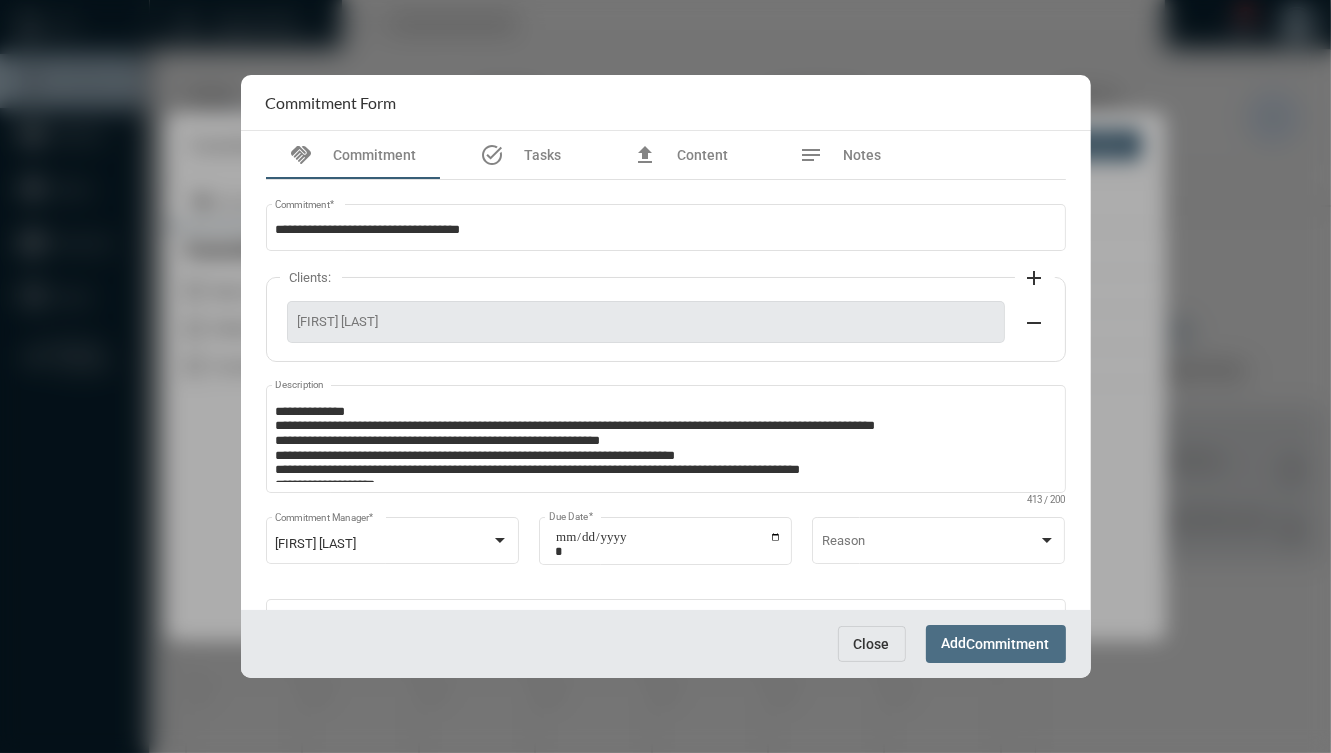 click on "Add   Commitment" at bounding box center [996, 643] 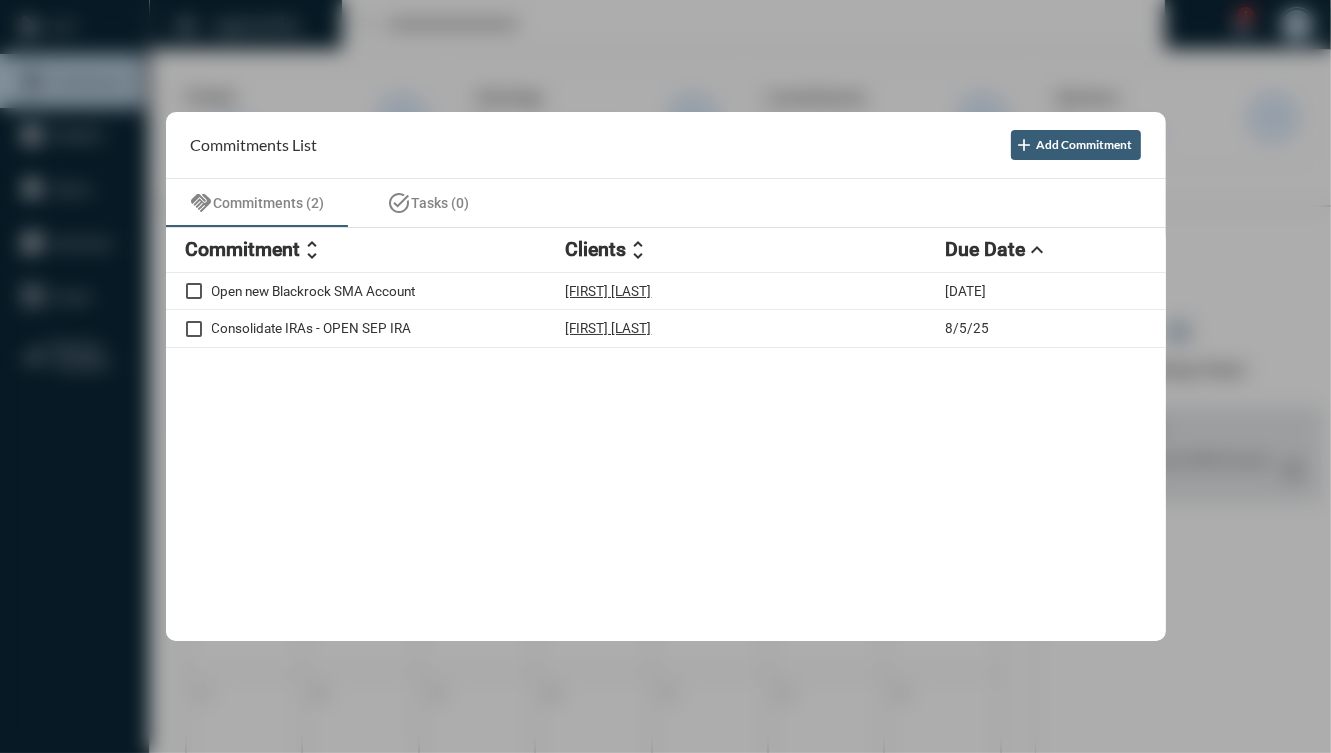 click at bounding box center [665, 376] 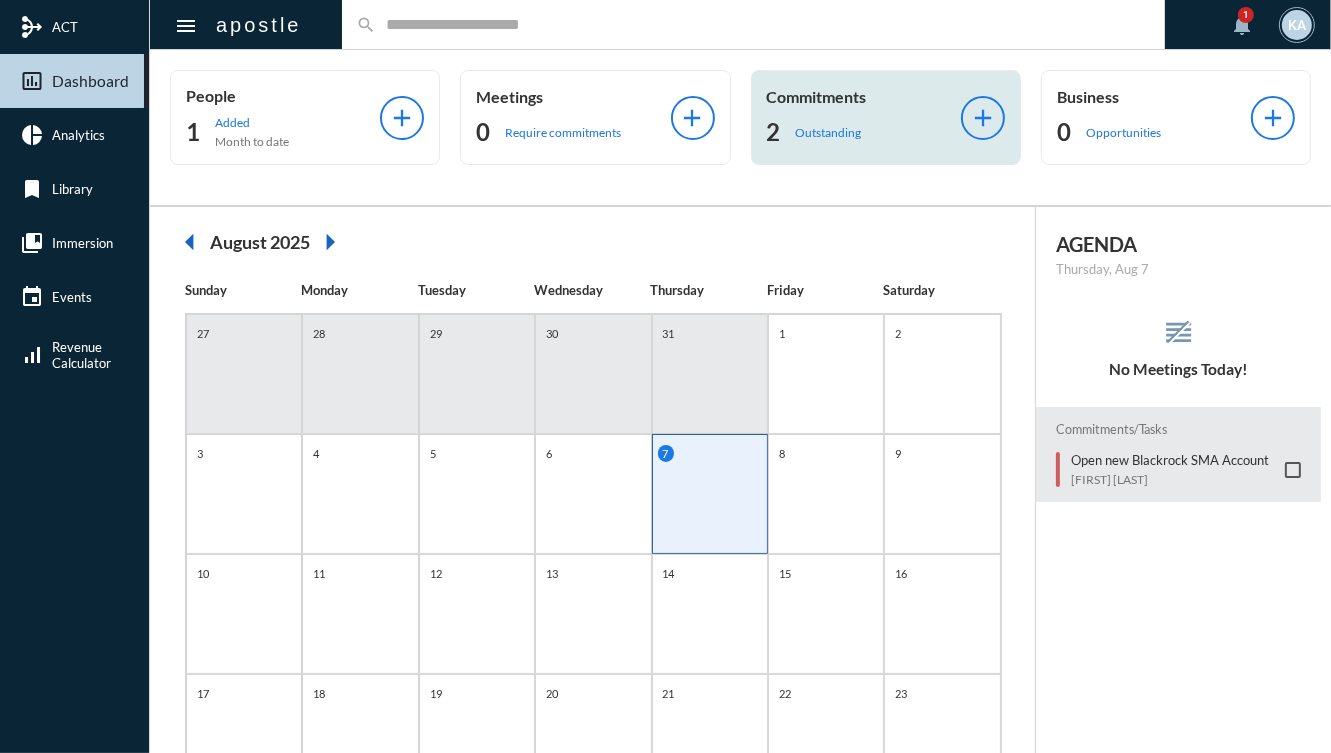 click on "Outstanding" 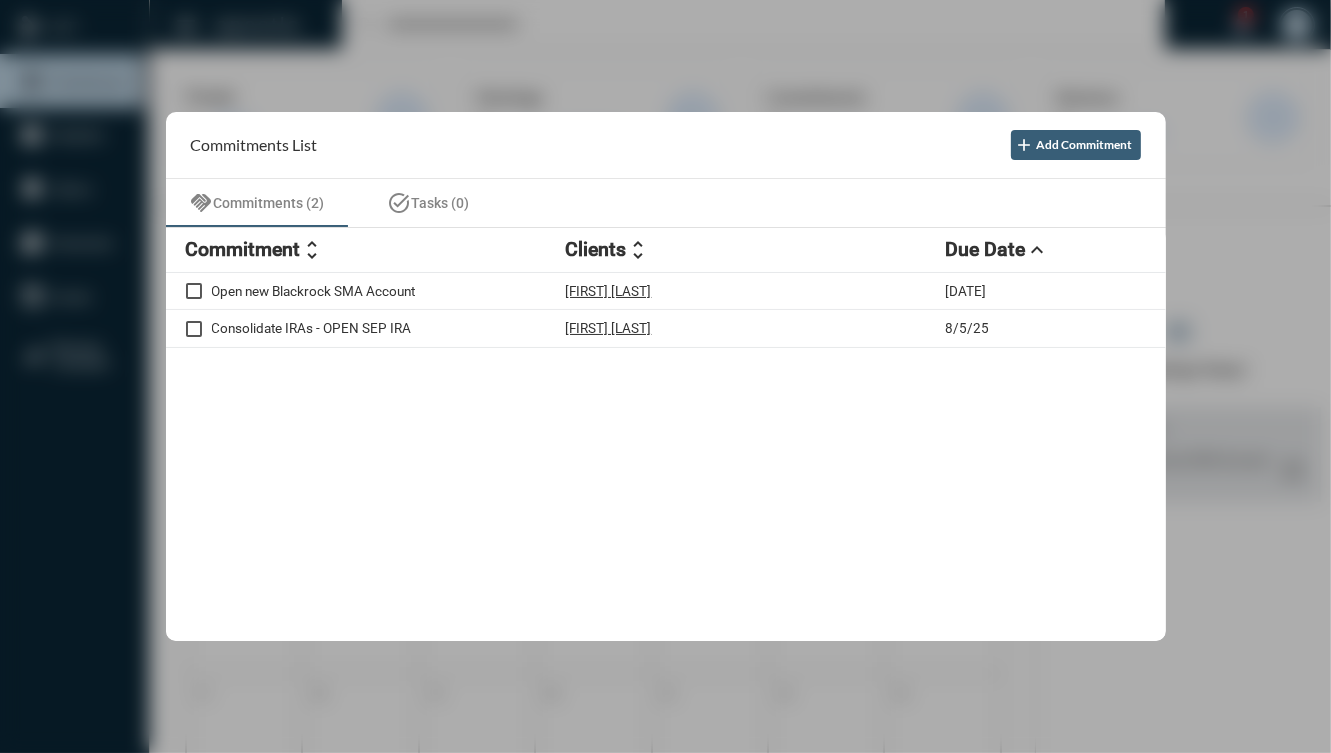 click at bounding box center (665, 376) 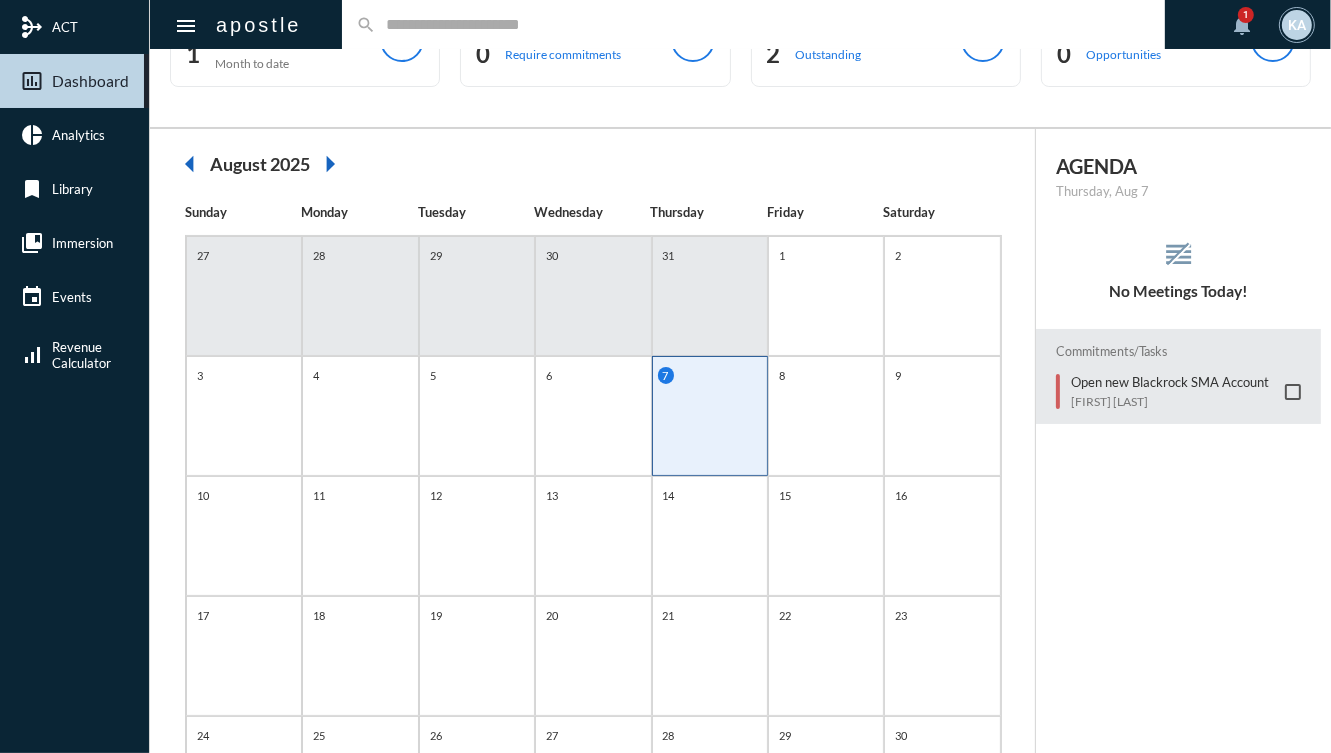 scroll, scrollTop: 77, scrollLeft: 0, axis: vertical 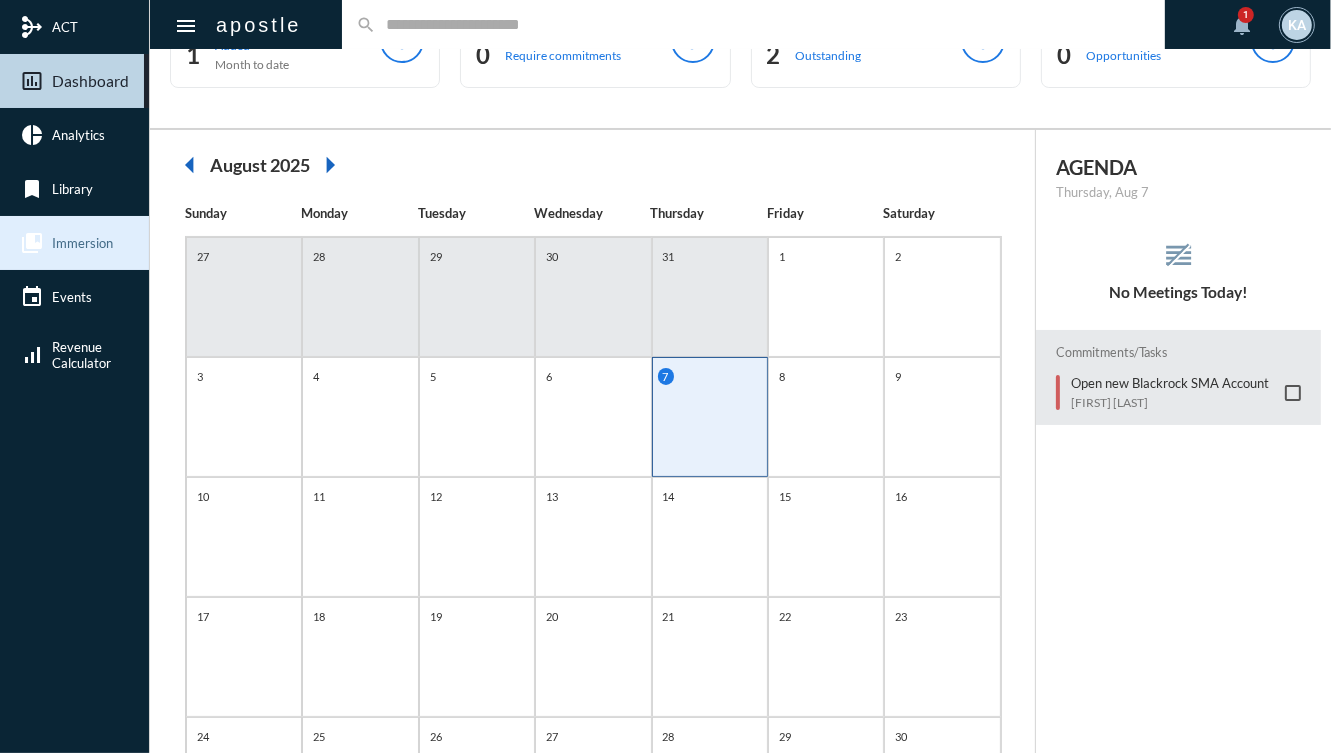 click on "collections_bookmark Immersion" at bounding box center [74, 243] 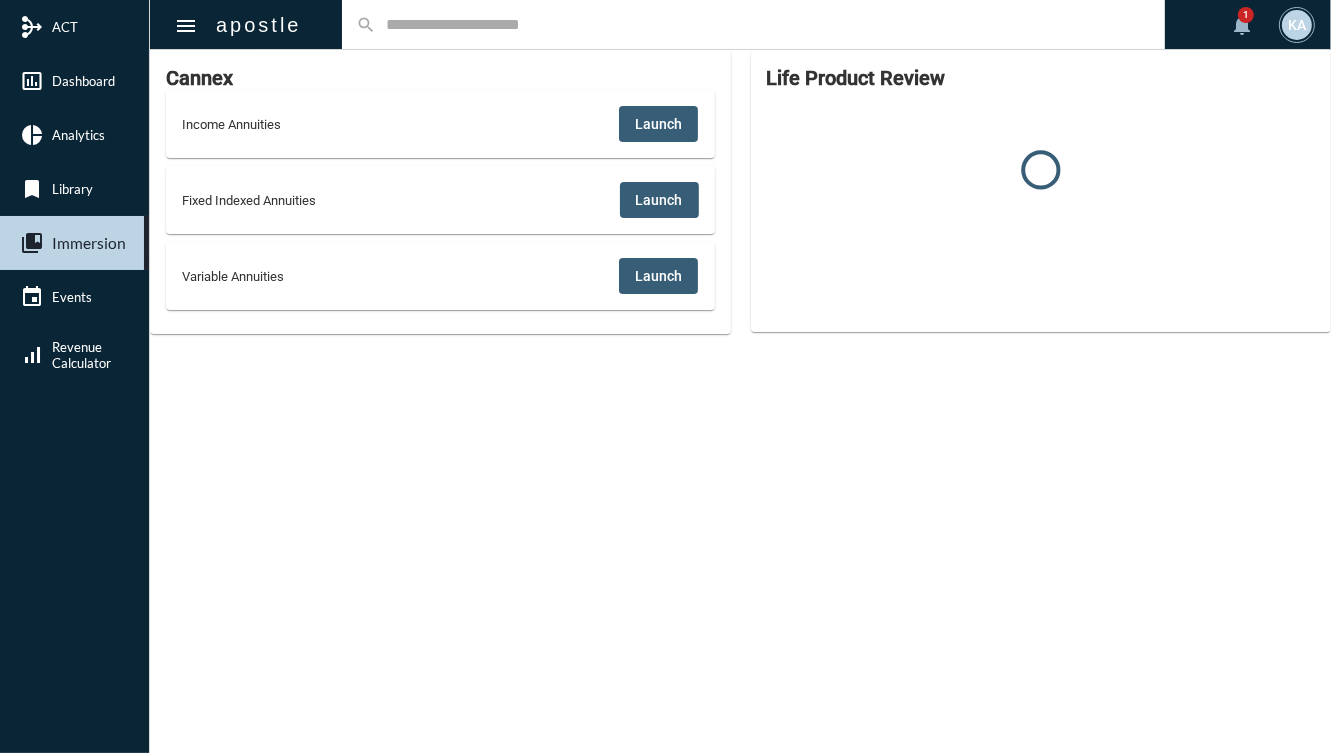 scroll, scrollTop: 0, scrollLeft: 0, axis: both 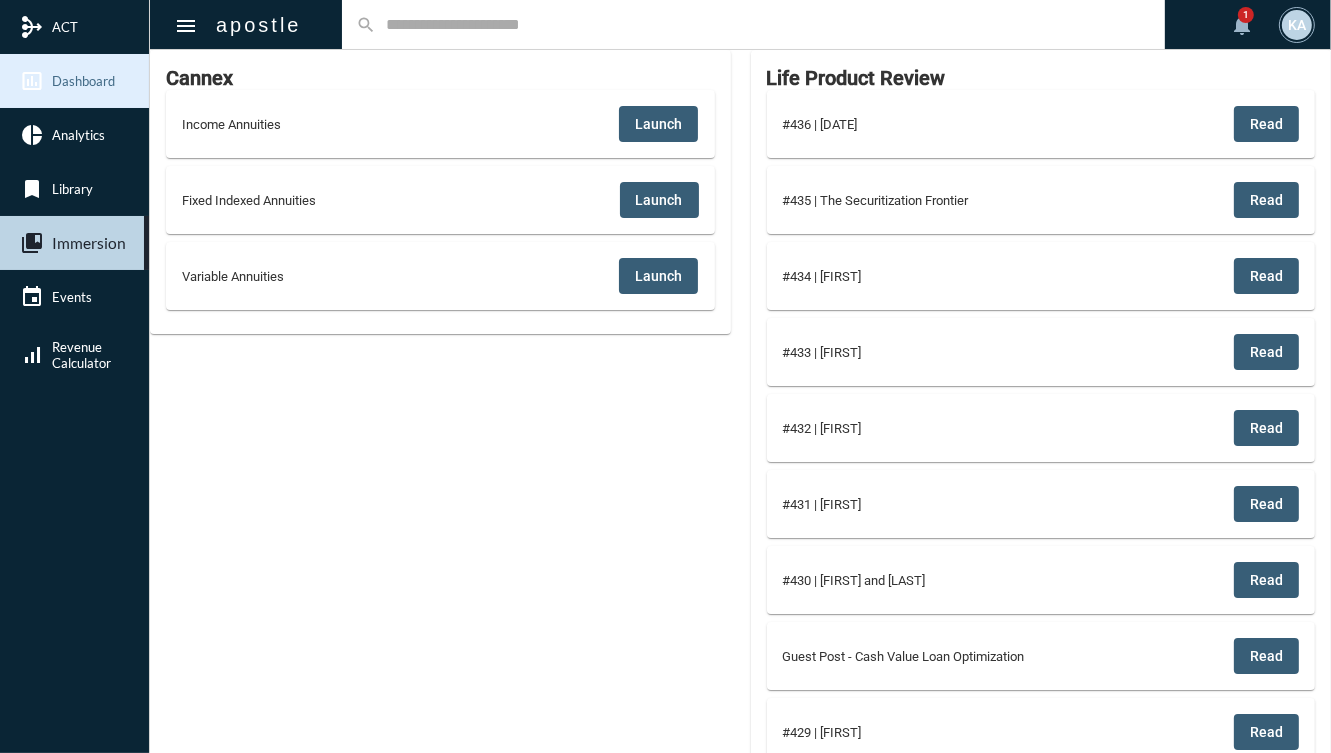 click on "Dashboard" at bounding box center [83, 81] 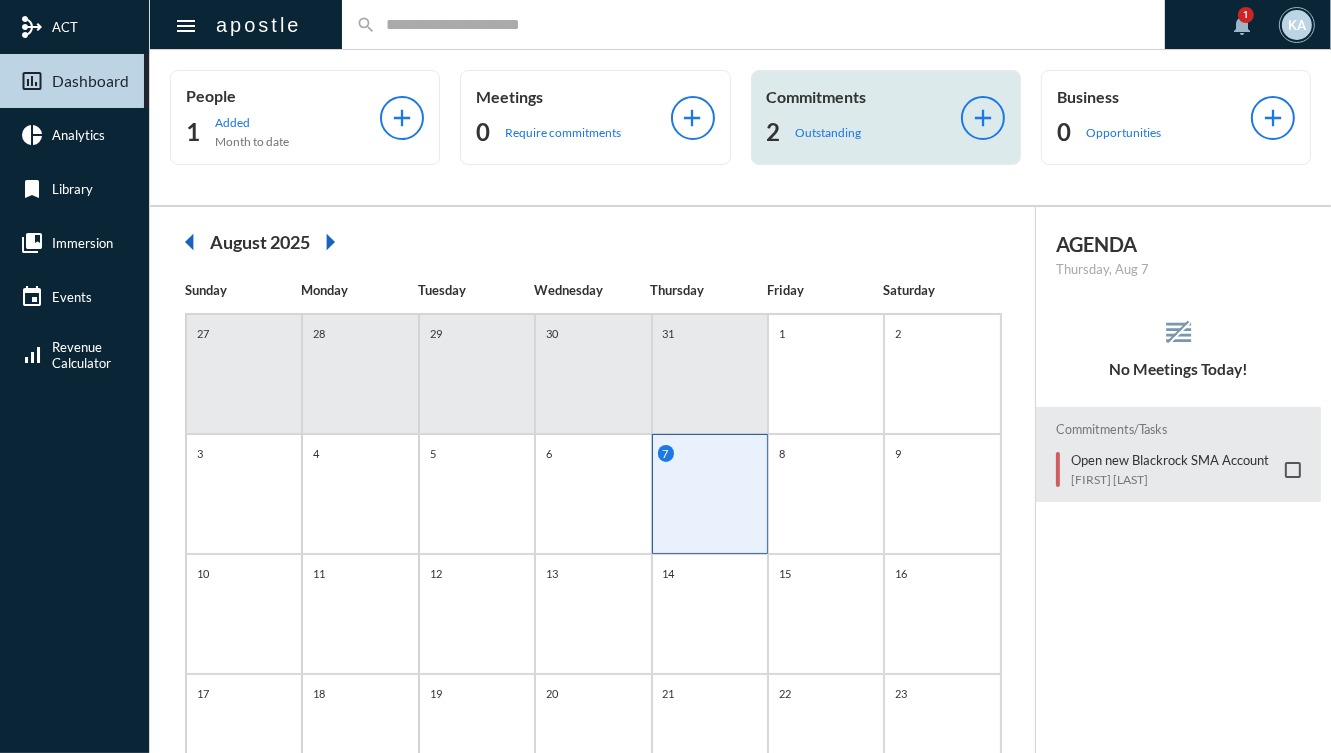 click on "2 Outstanding" 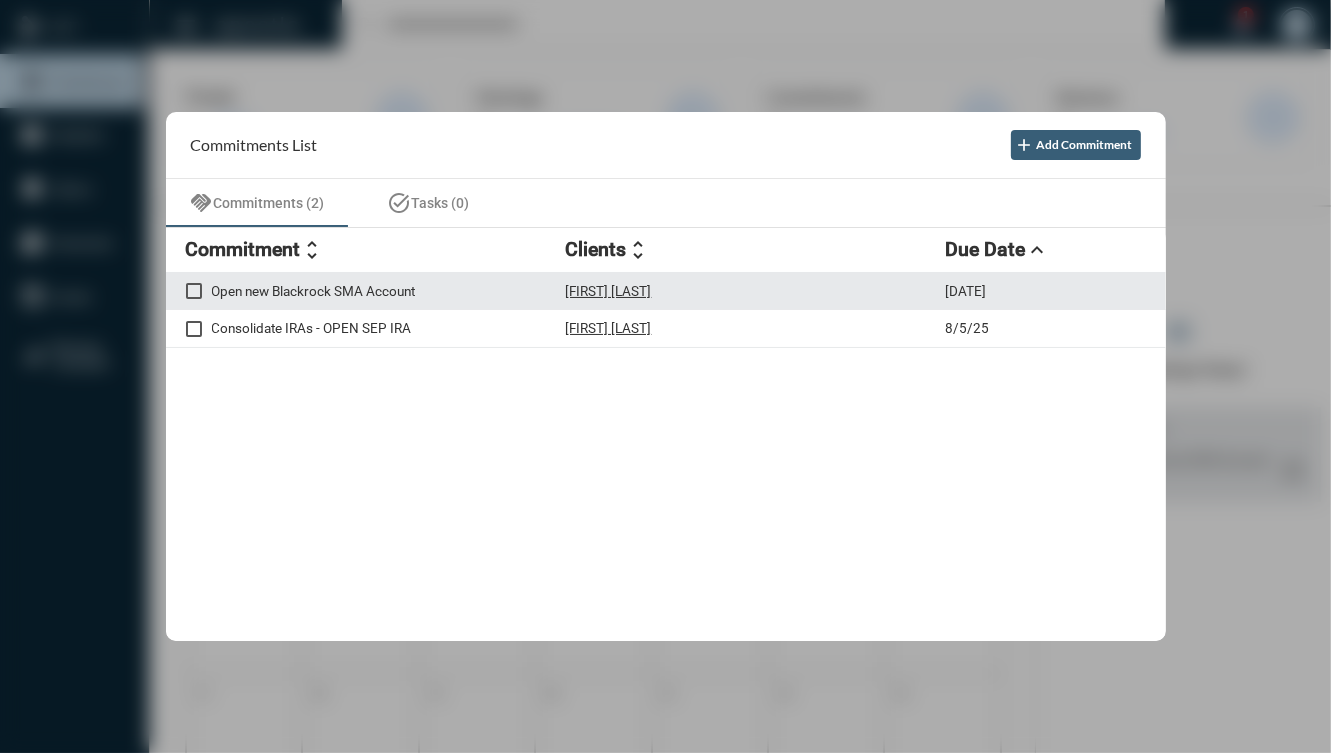 click on "Open new Blackrock SMA Account" at bounding box center (389, 291) 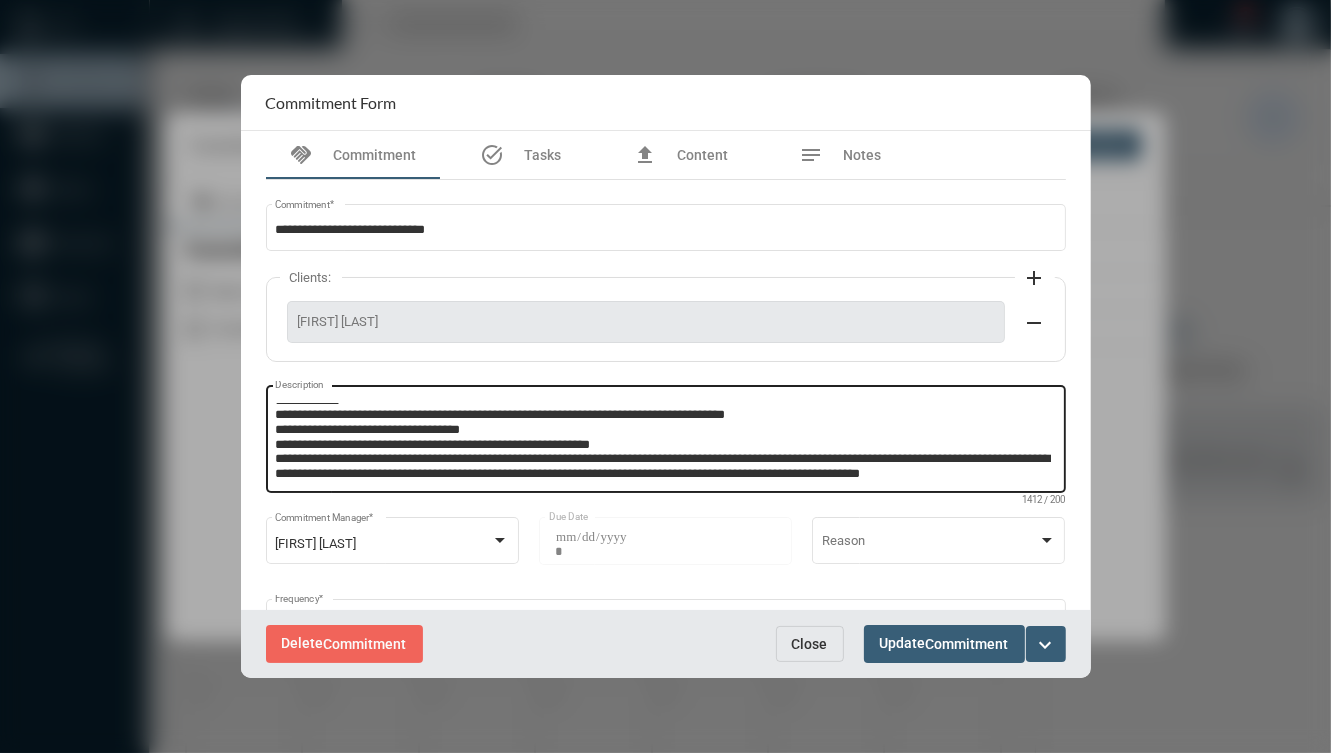 scroll, scrollTop: 12, scrollLeft: 0, axis: vertical 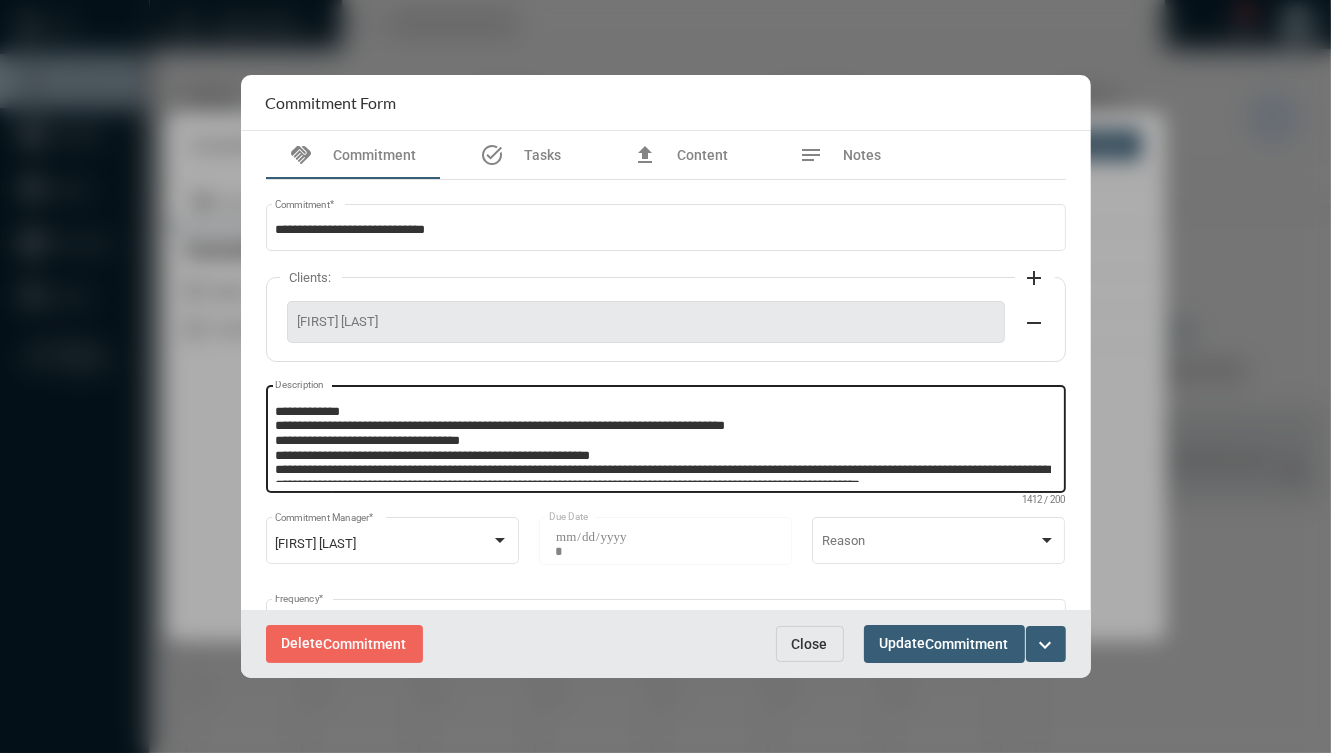 click on "Description" at bounding box center [663, 442] 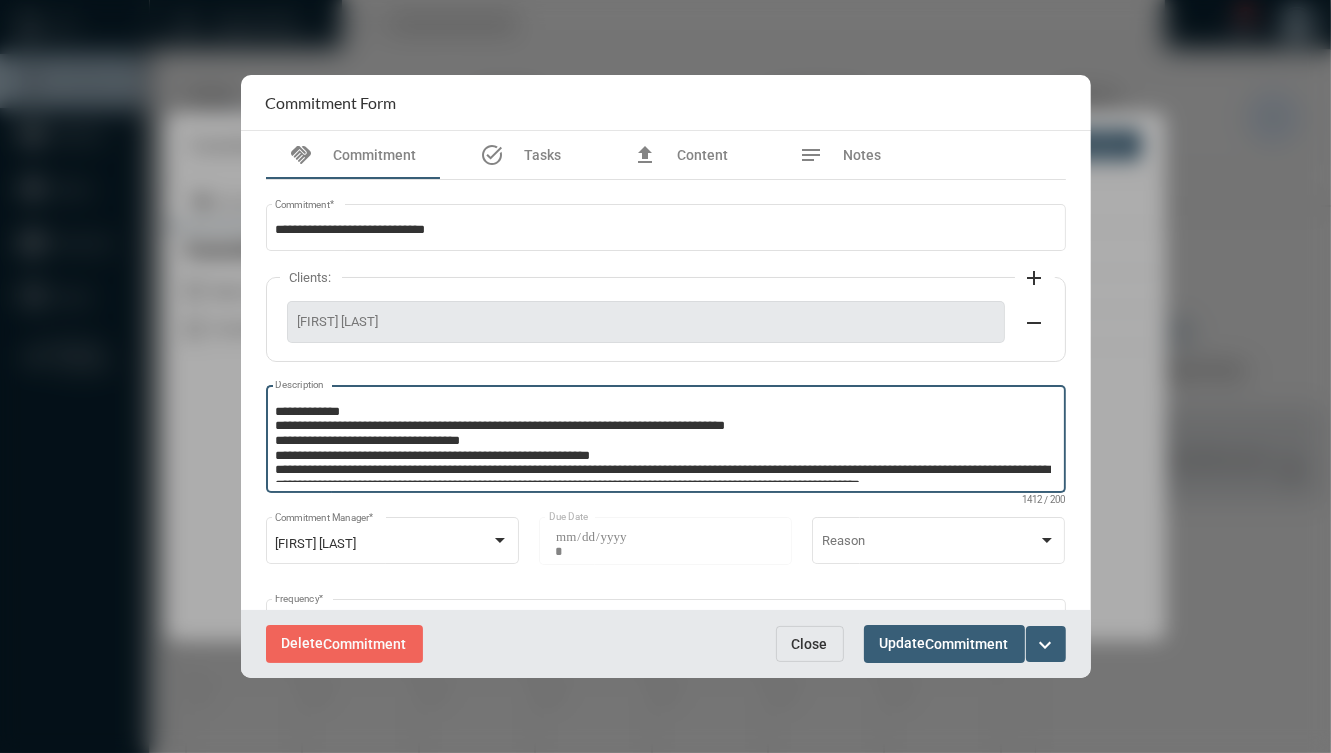 click on "Description" at bounding box center [663, 442] 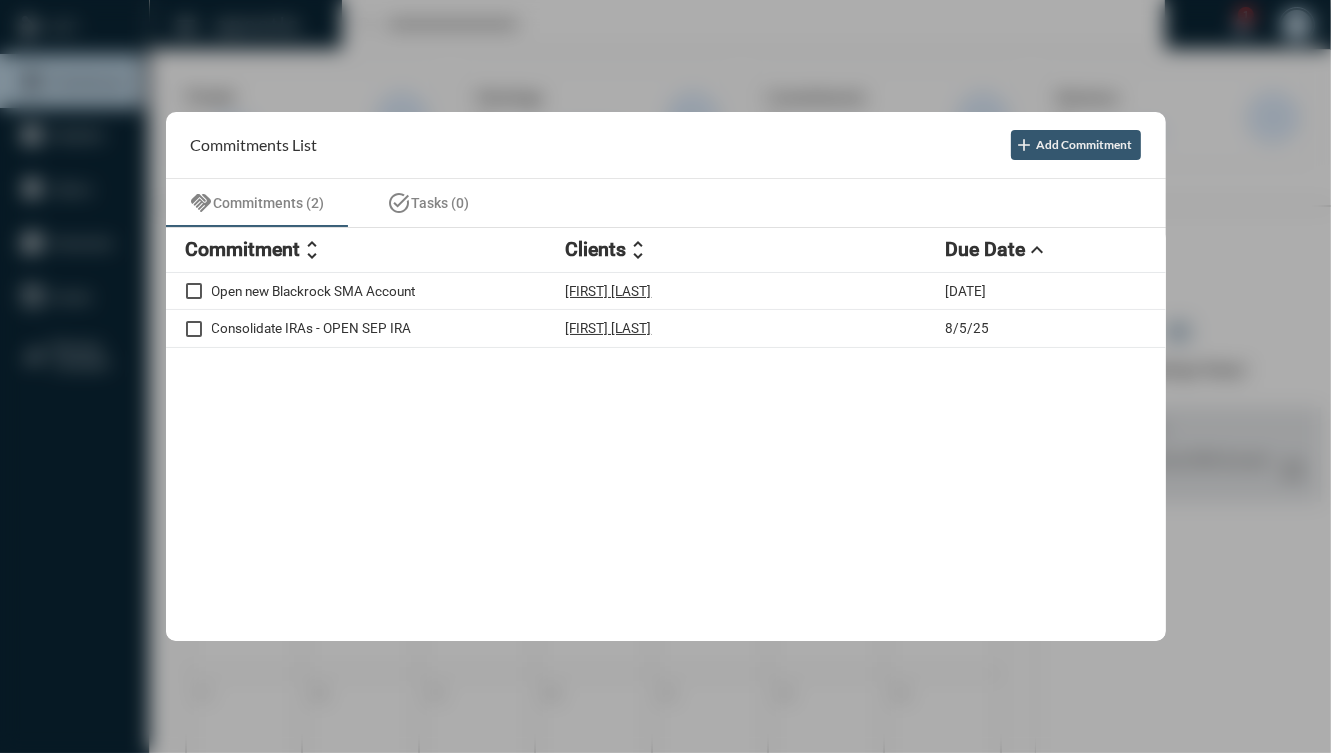 click on "add  Add Commitment" at bounding box center (1076, 145) 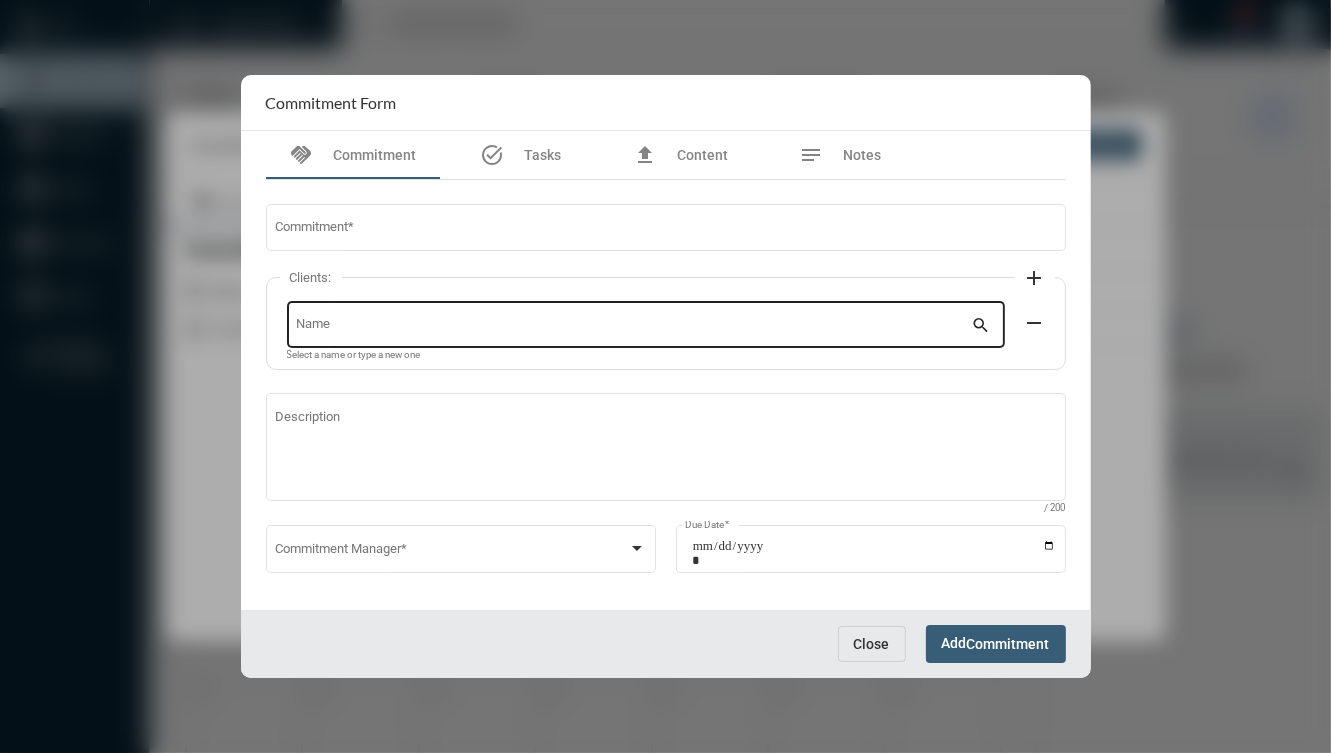 click on "Name" at bounding box center (633, 328) 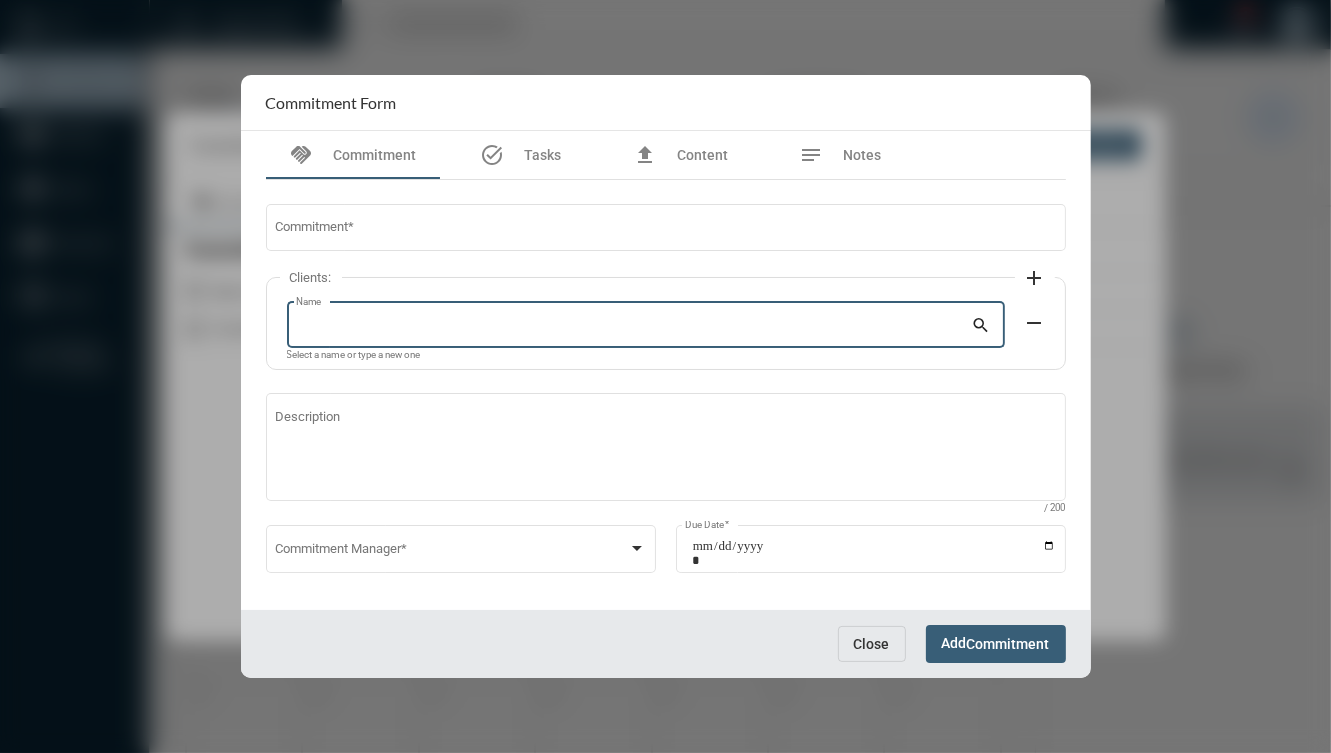type on "*" 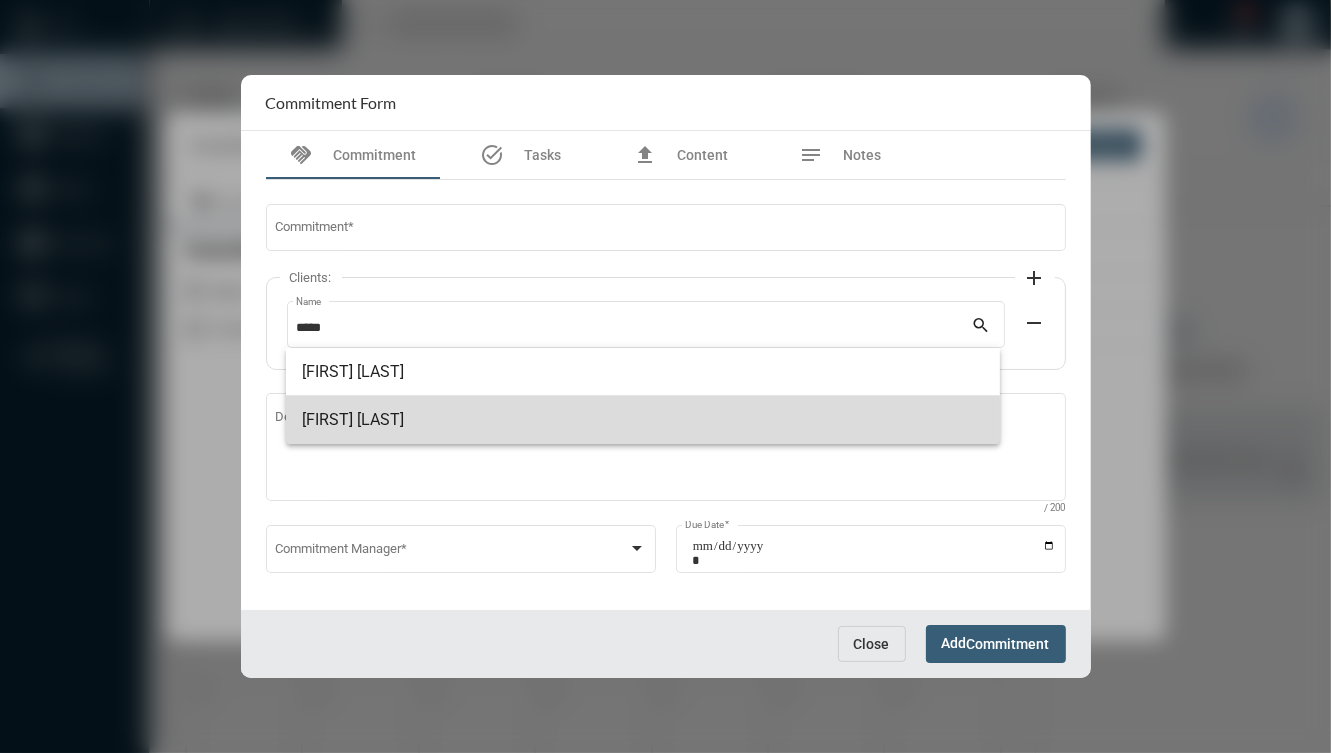 click on "[PERSON] [LAST]" at bounding box center (643, 420) 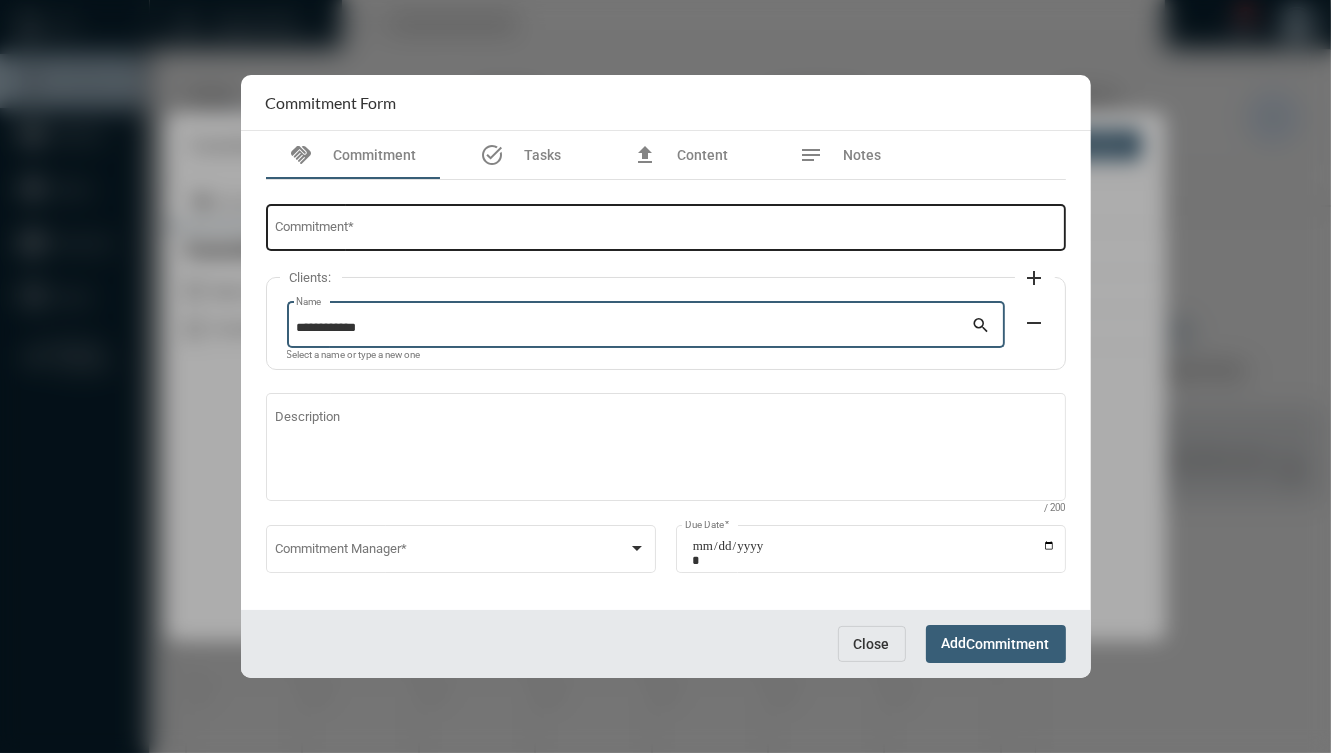 click on "Commitment  *" at bounding box center (665, 230) 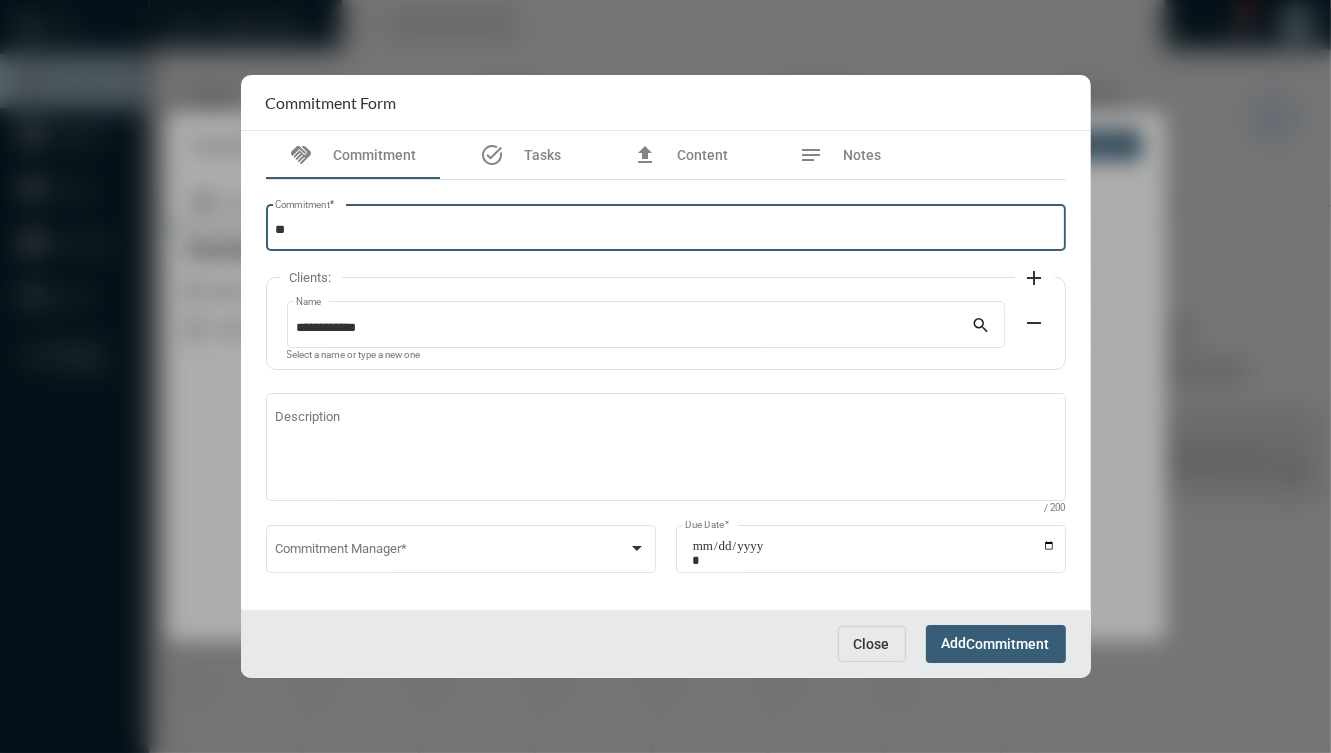 type on "*" 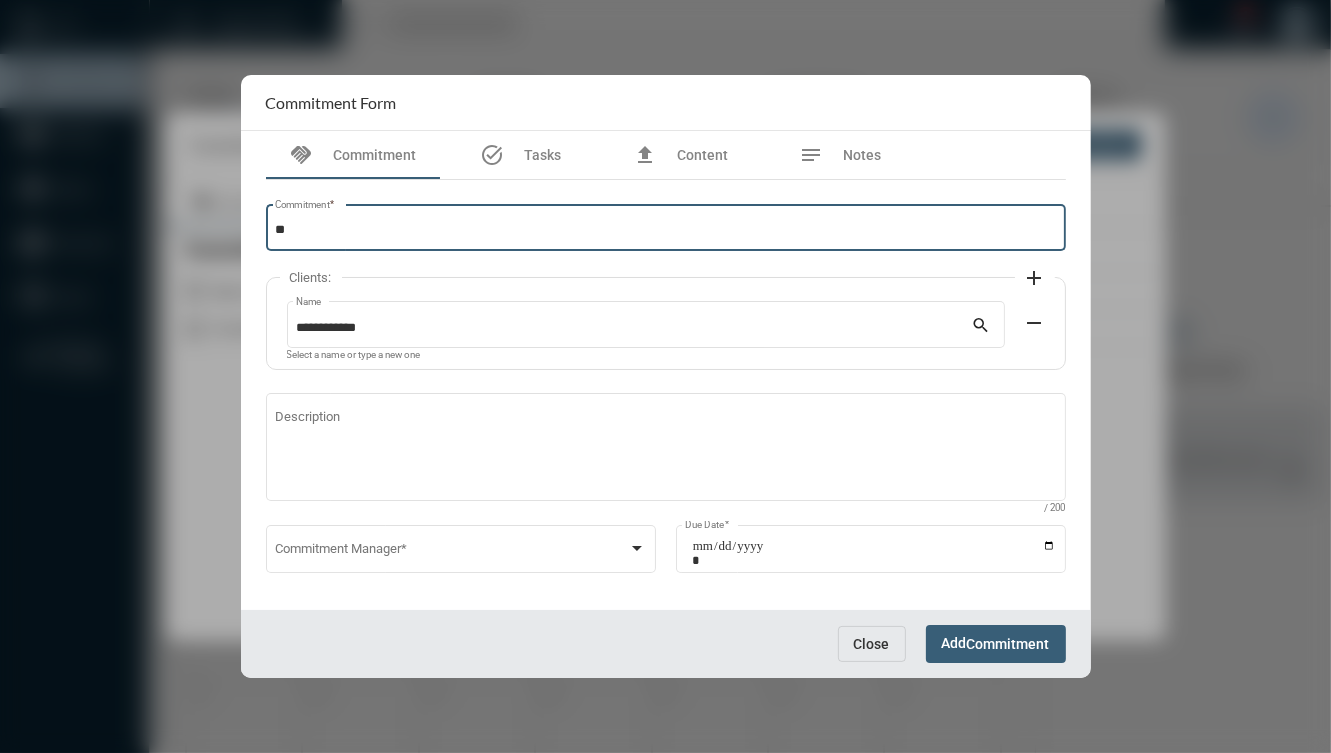 type on "*" 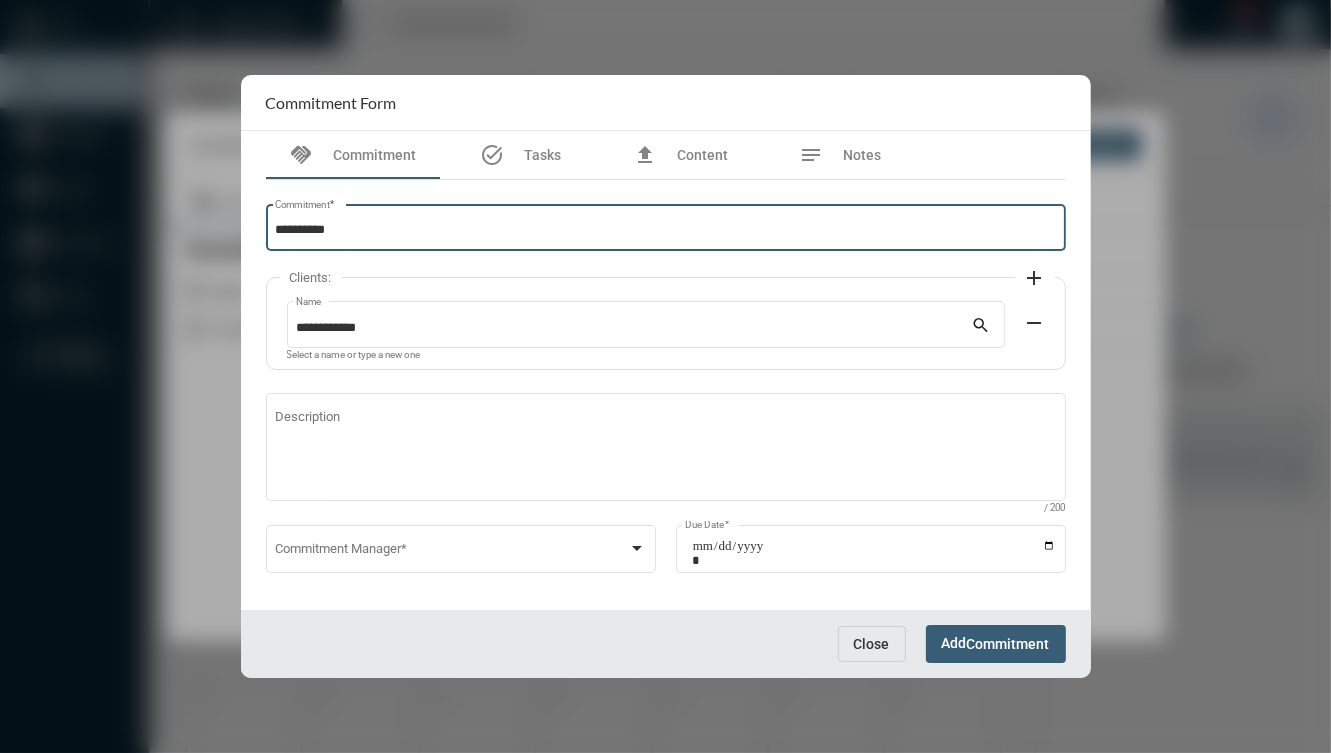 type on "**********" 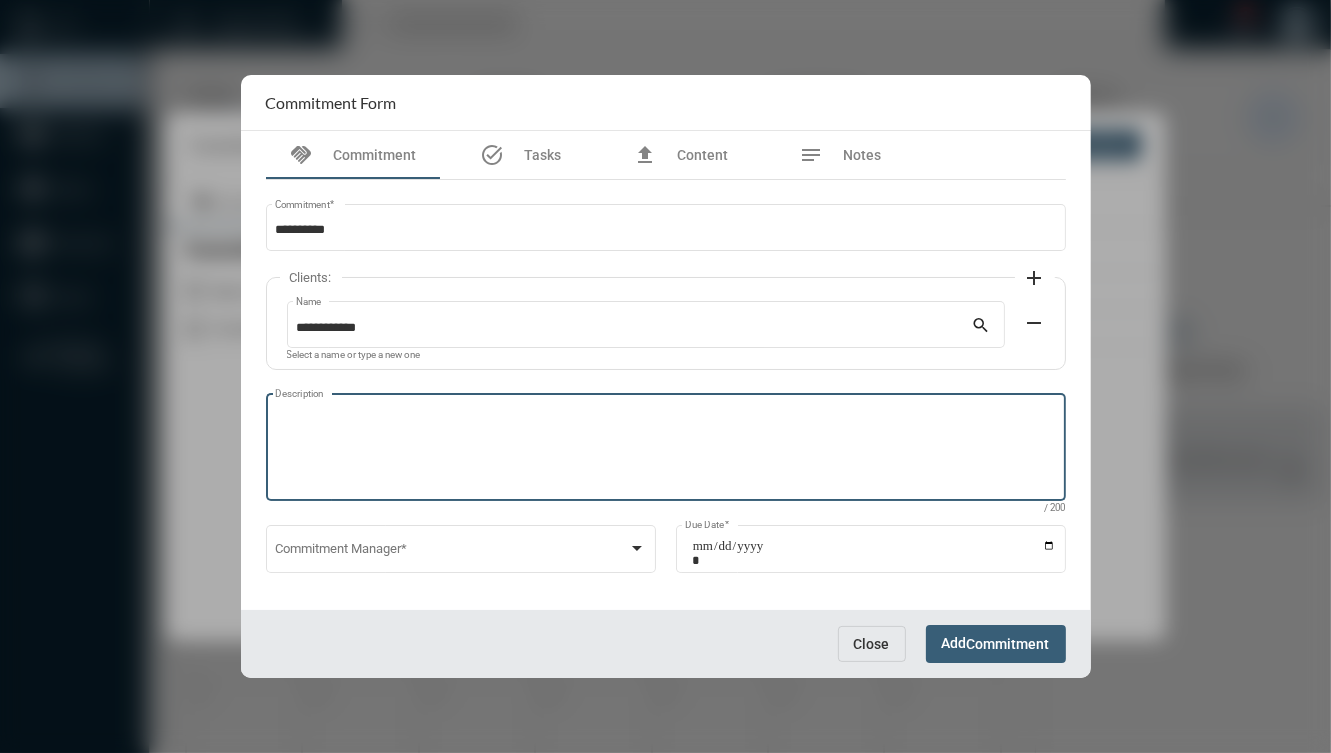 click on "Description" at bounding box center [665, 450] 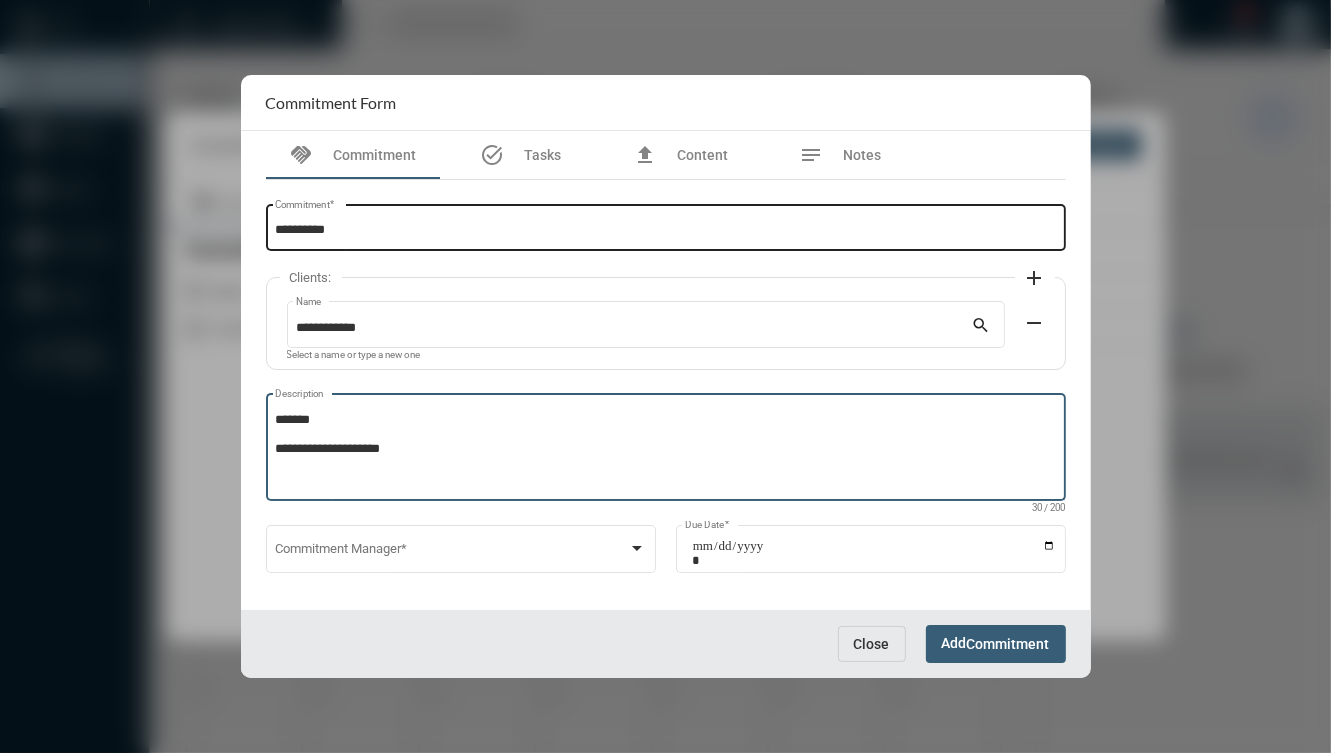 paste on "*****" 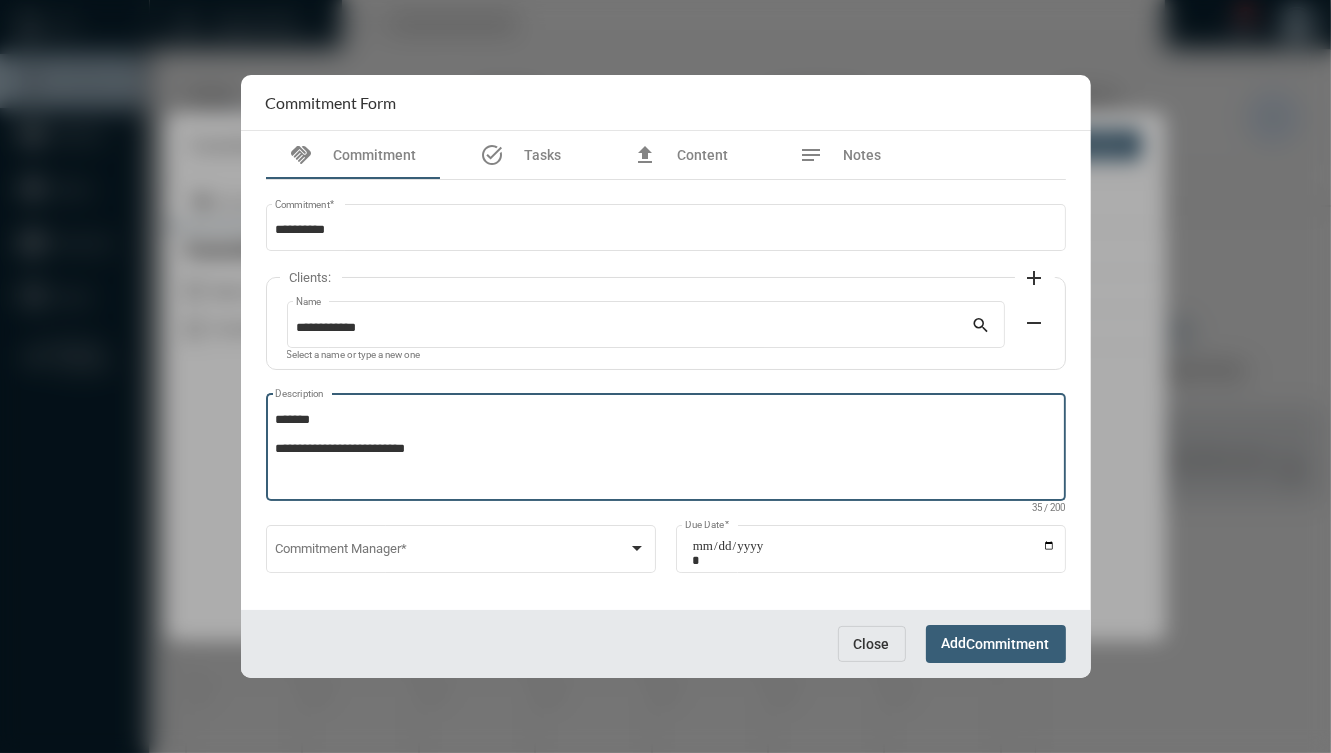 click on "**********" at bounding box center (665, 450) 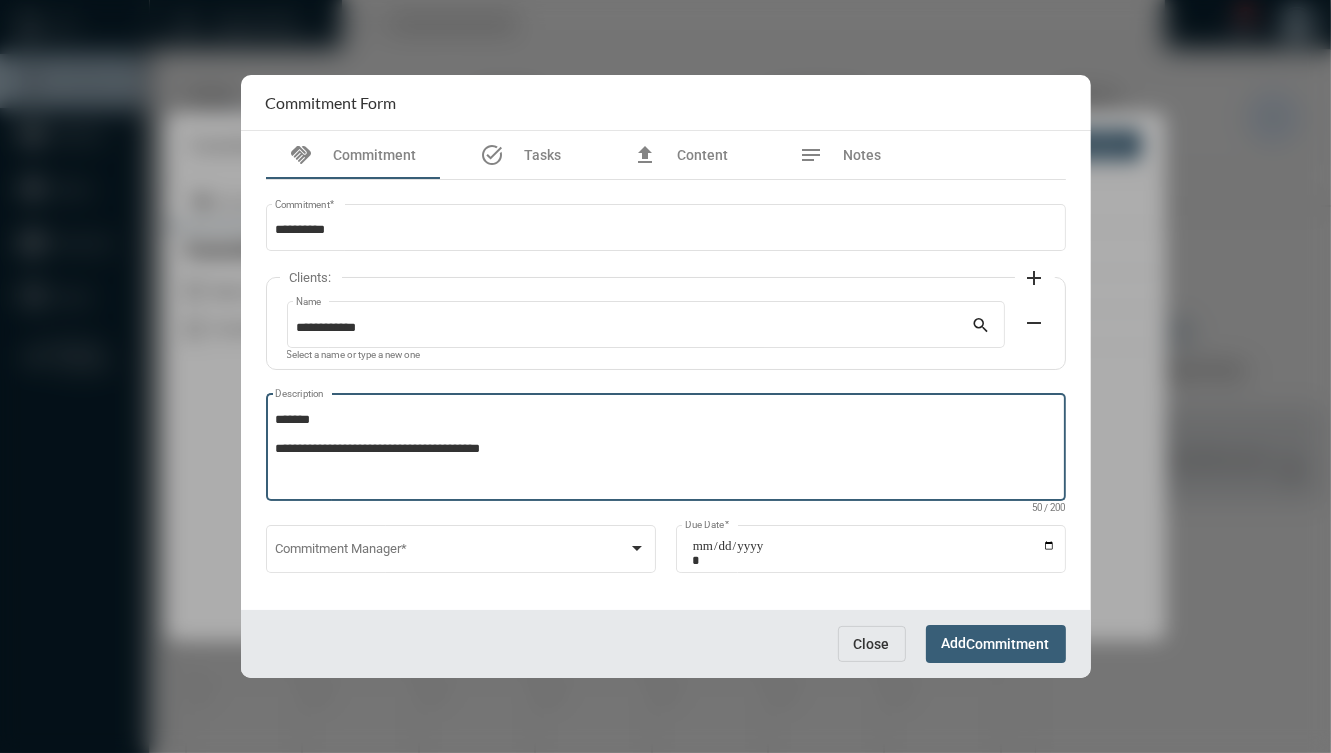 click on "**********" at bounding box center [665, 450] 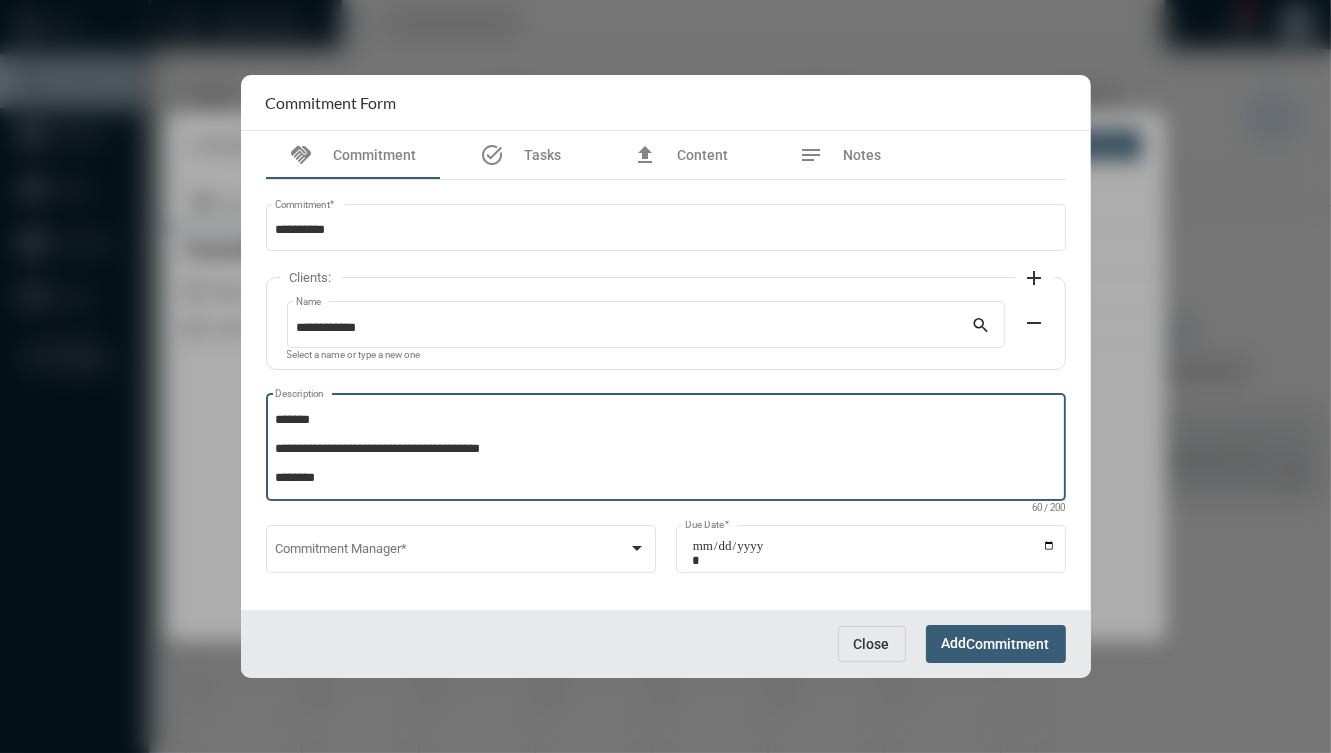 scroll, scrollTop: 11, scrollLeft: 0, axis: vertical 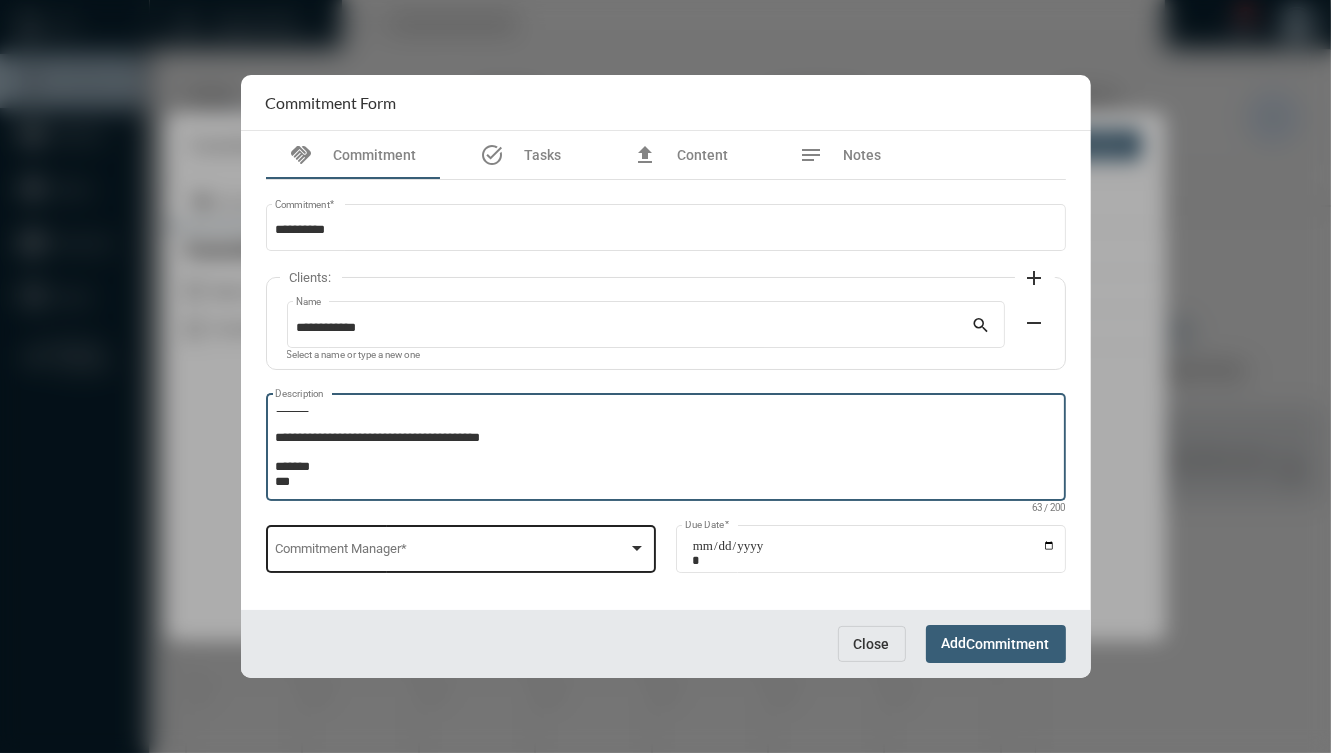 type on "**********" 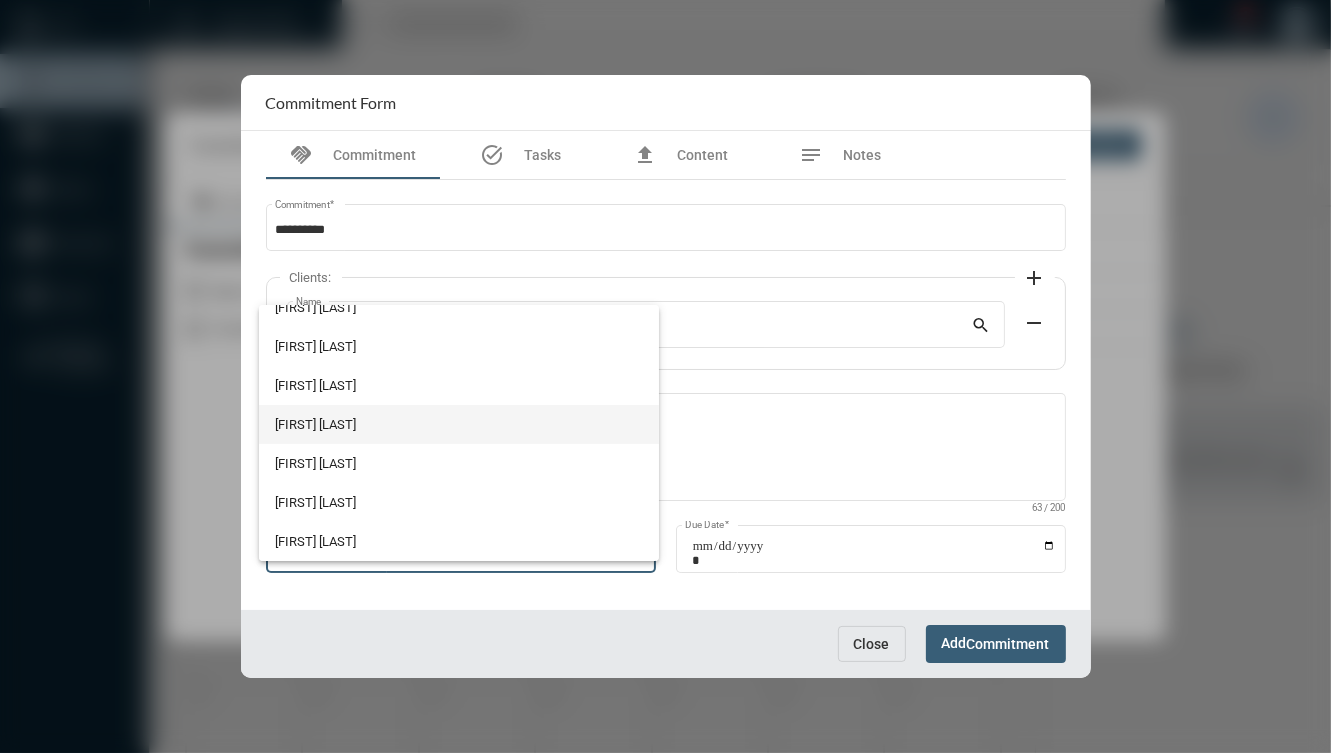 scroll, scrollTop: 0, scrollLeft: 0, axis: both 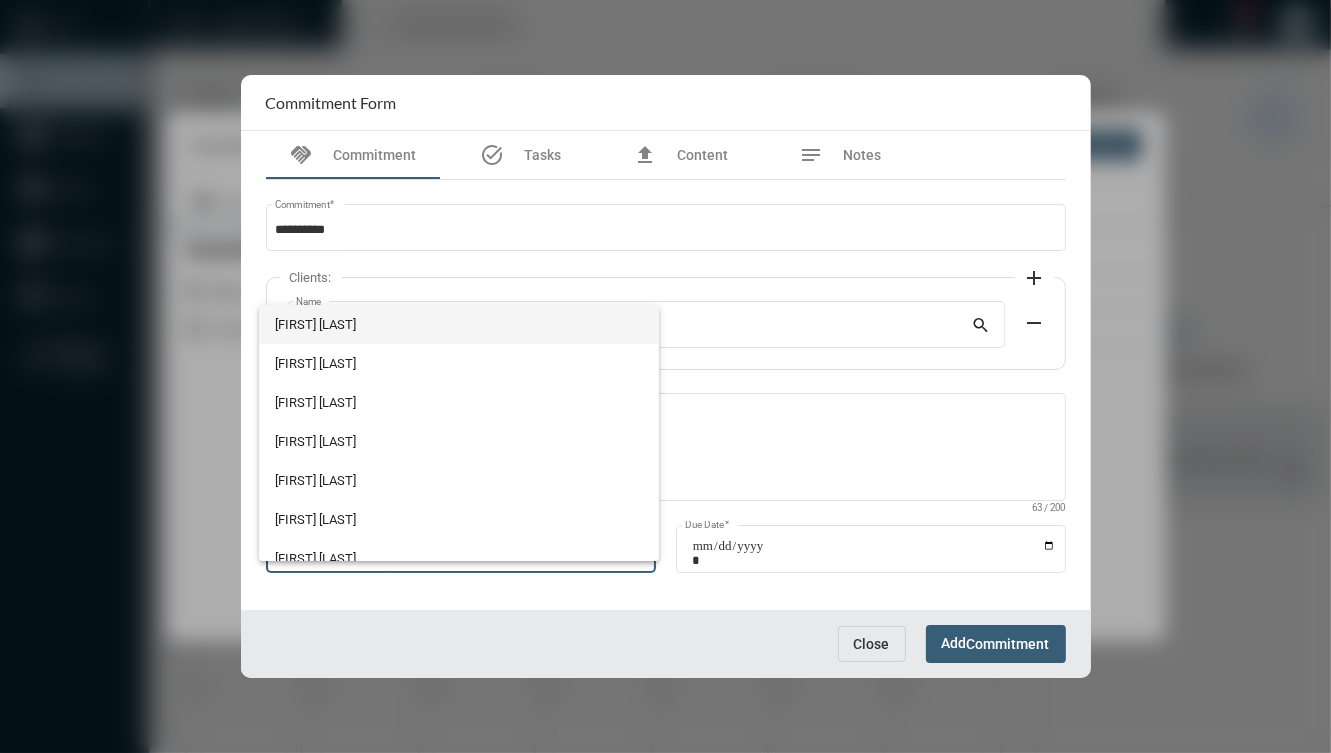 click on "[PERSON] [LAST]" at bounding box center (459, 324) 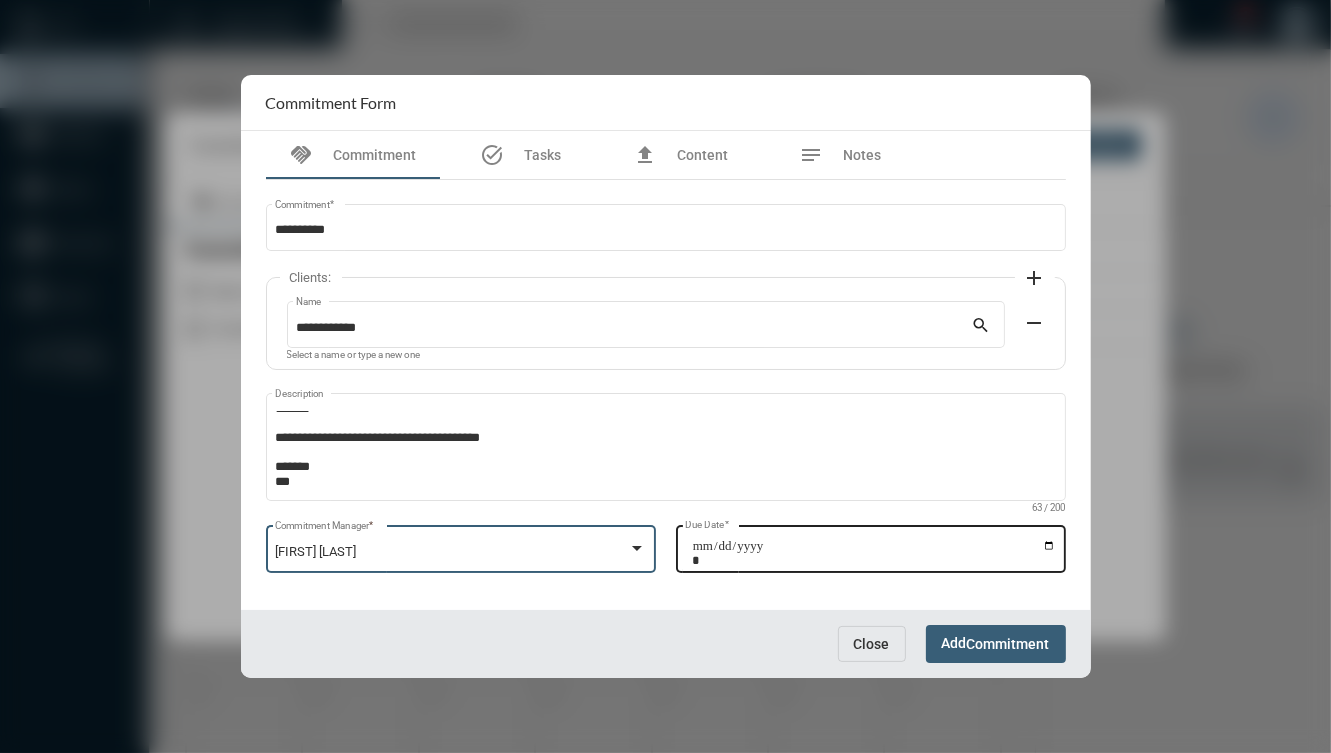 click on "Due Date  *" 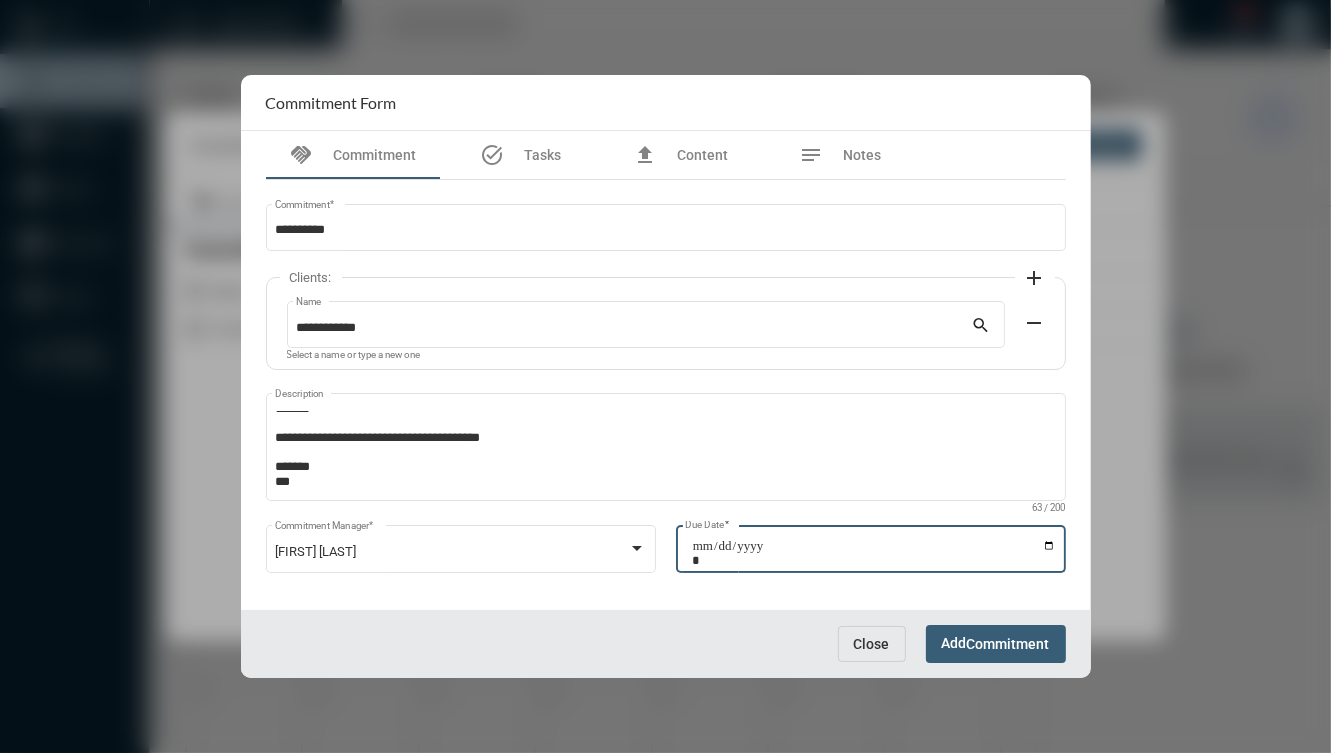 click on "Due Date  *" at bounding box center (874, 553) 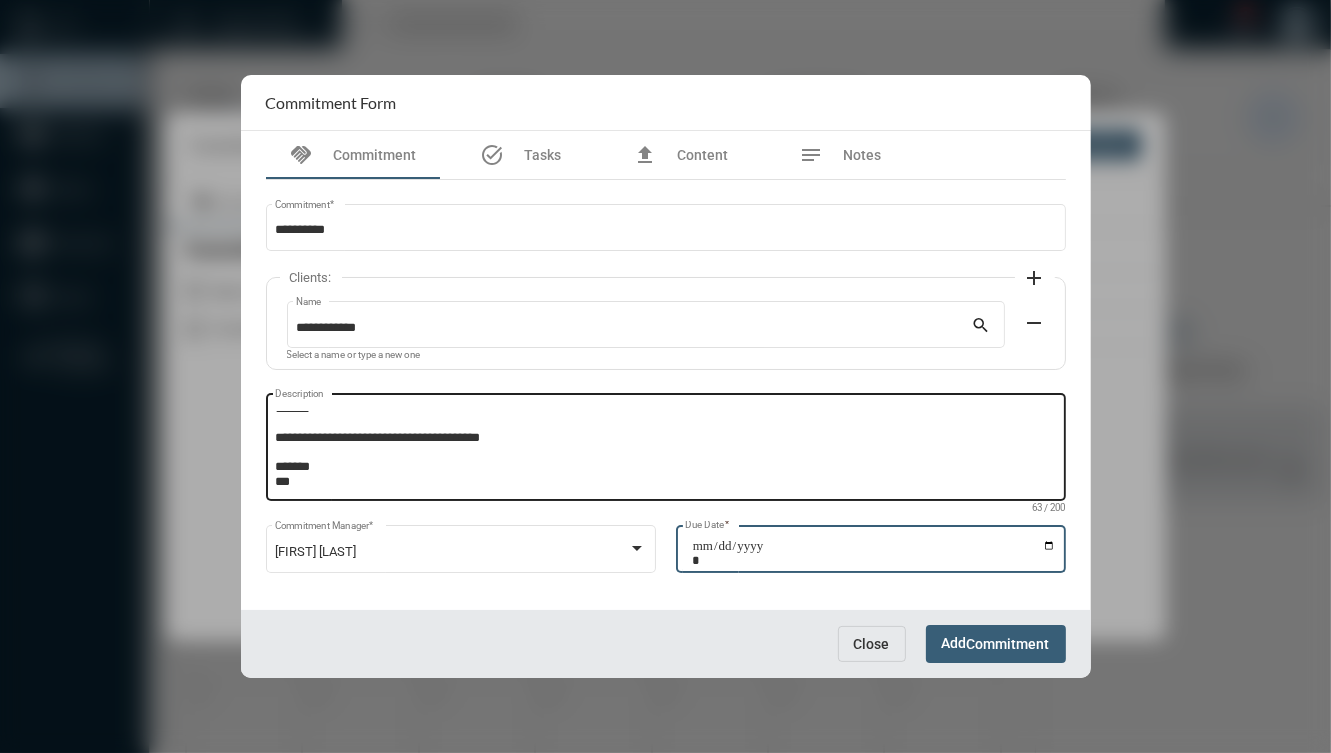 type on "**********" 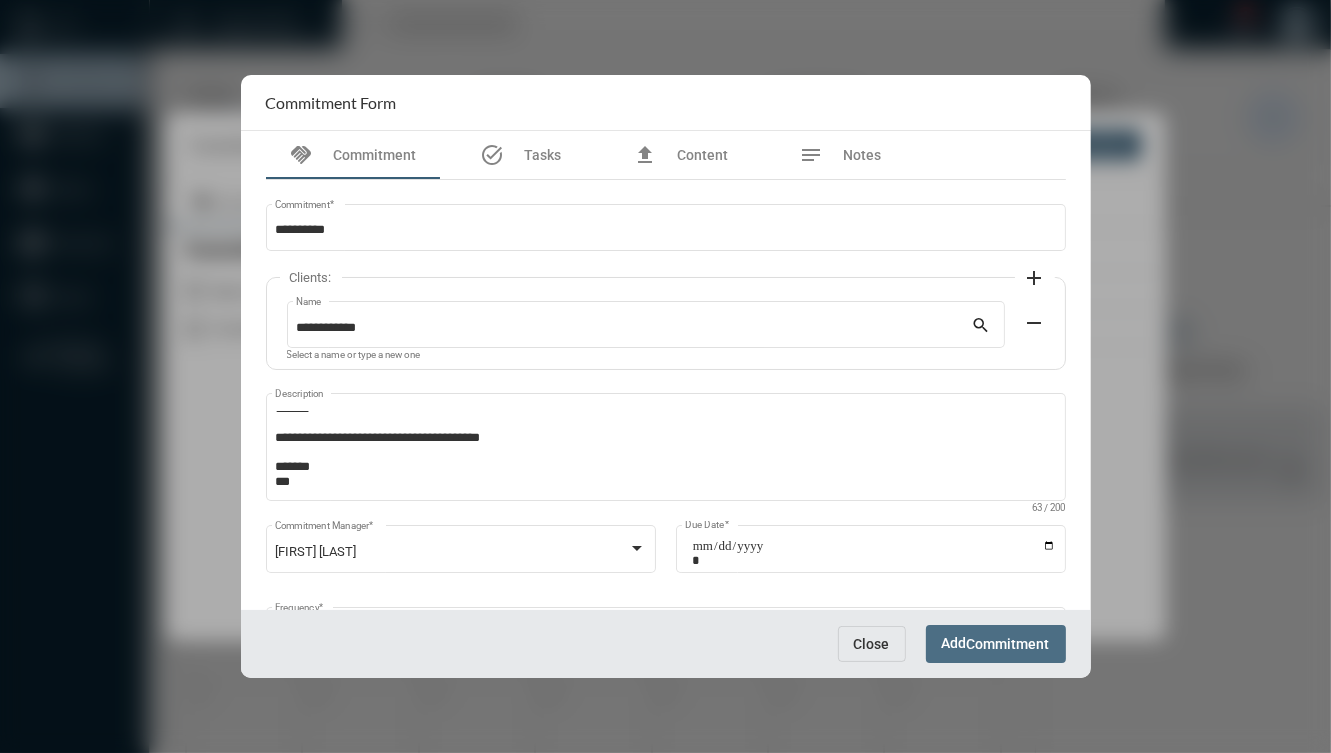 click on "Add   Commitment" at bounding box center [996, 643] 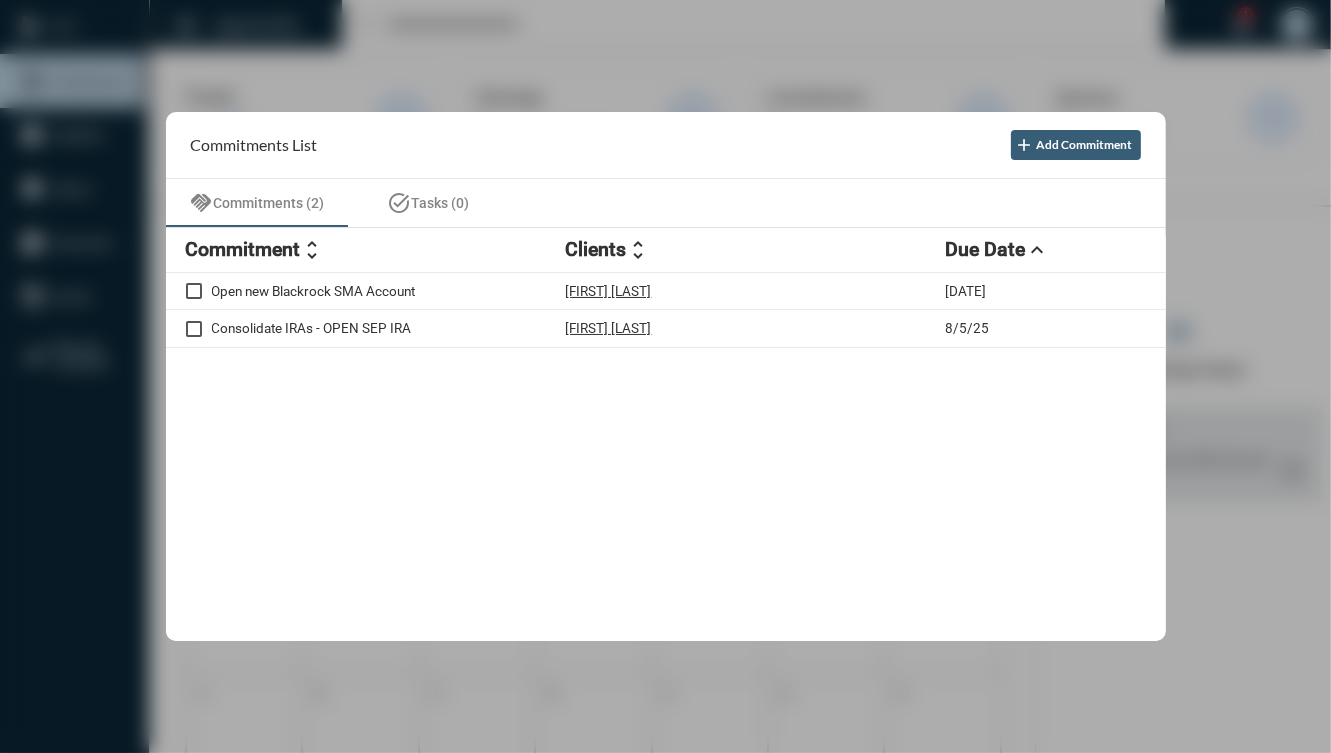 click at bounding box center (665, 376) 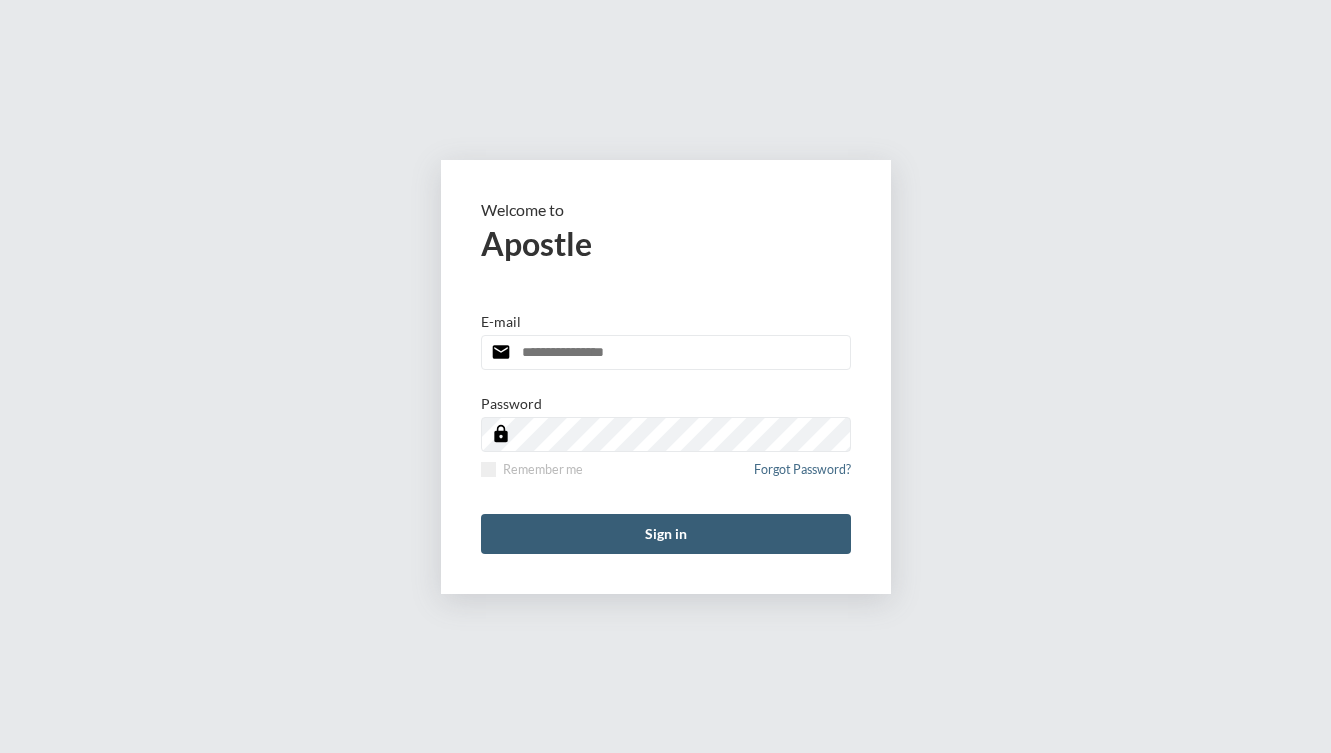 scroll, scrollTop: 0, scrollLeft: 0, axis: both 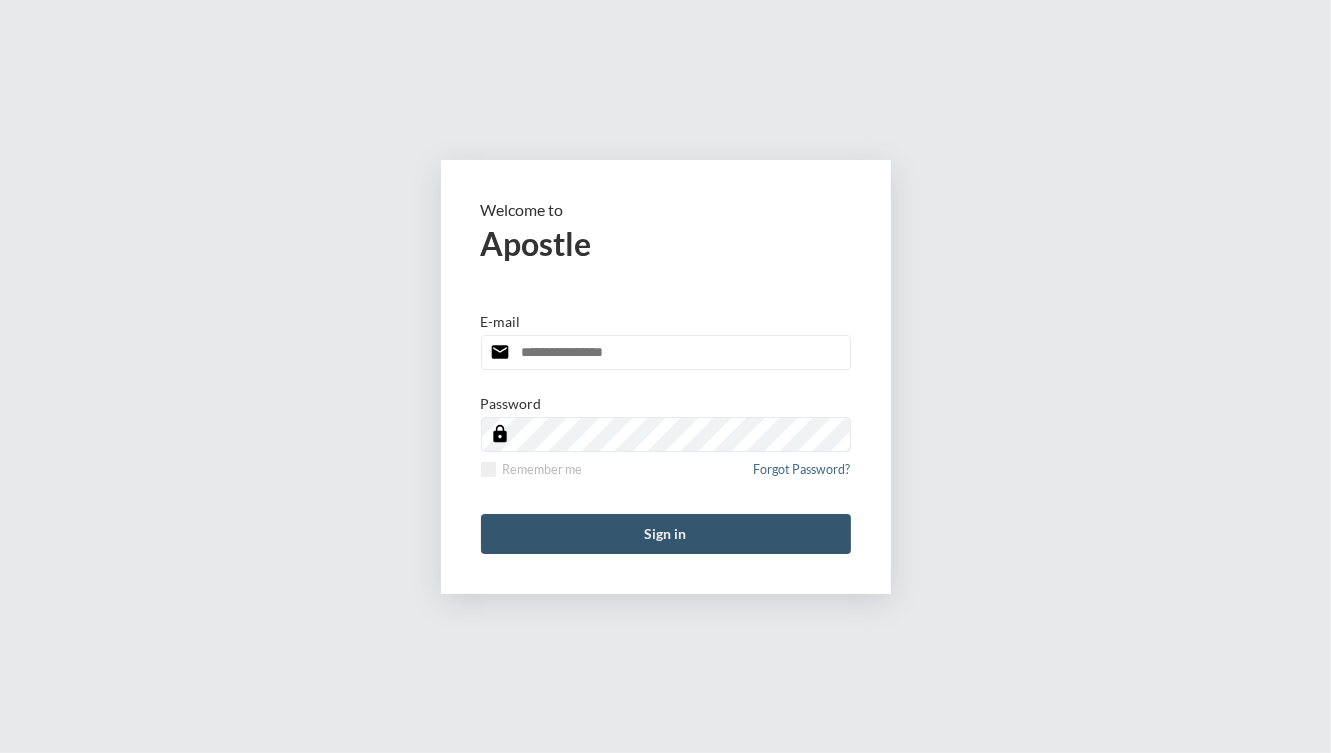 type on "**********" 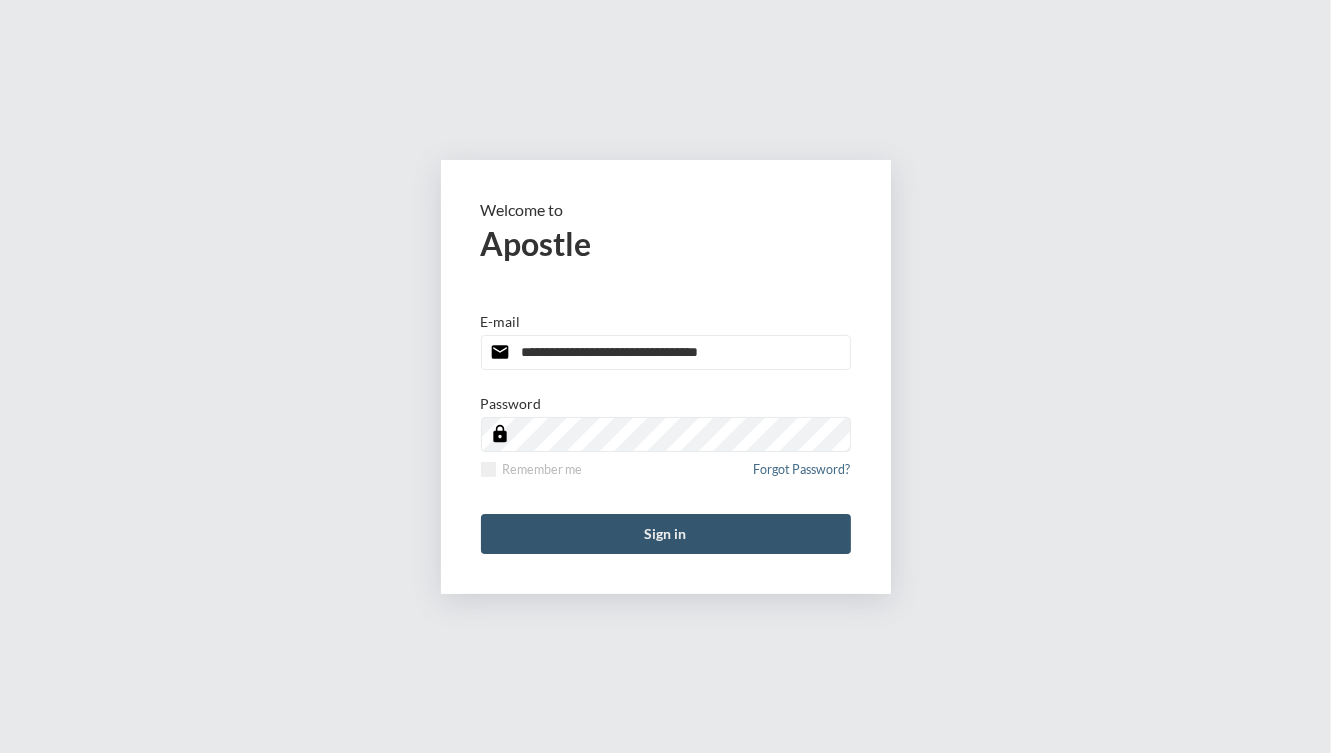 click on "Sign in" at bounding box center [666, 534] 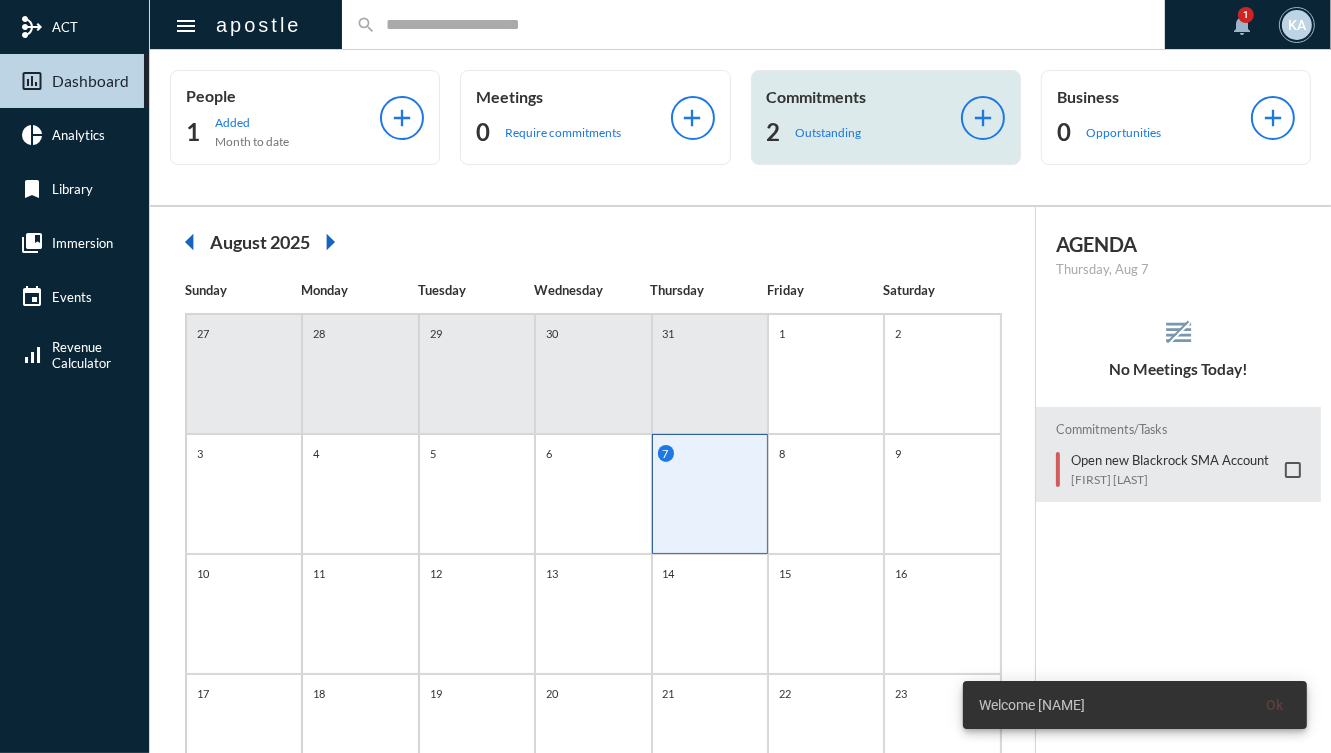 click on "Commitments 2 Outstanding add" 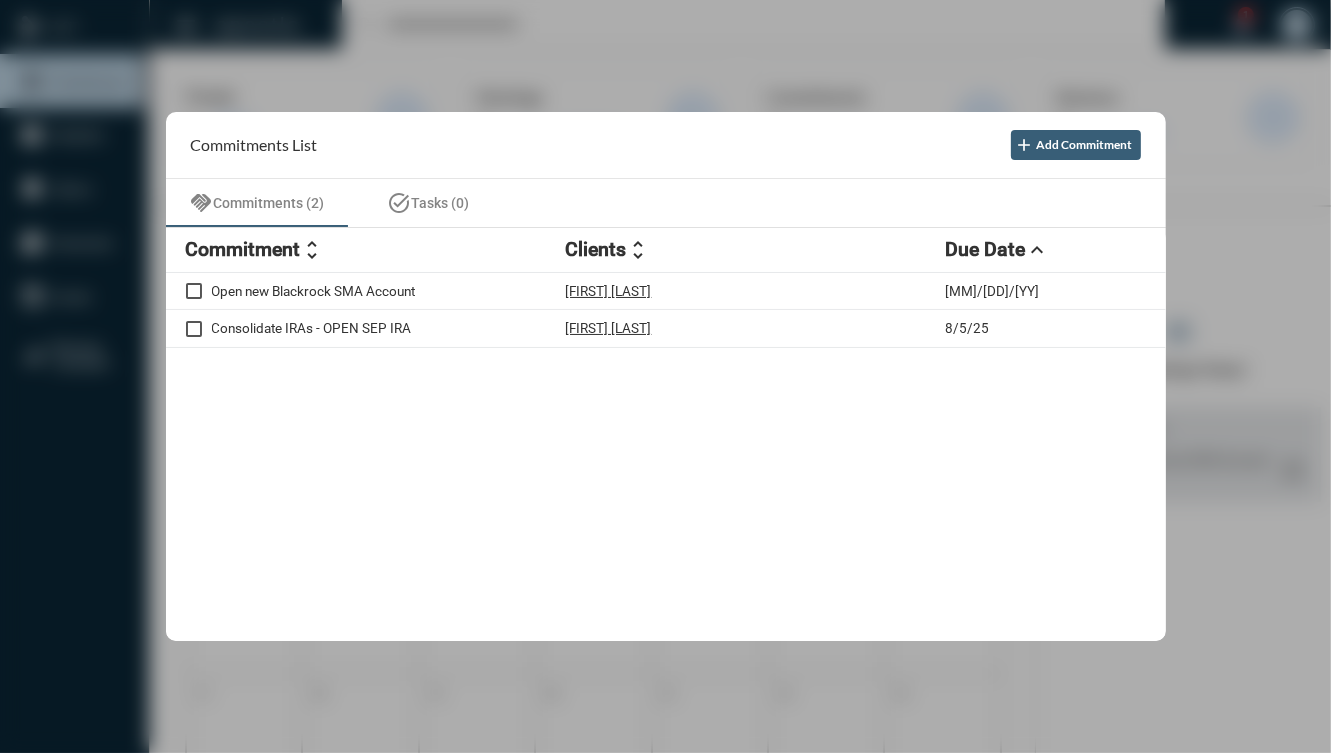 click at bounding box center [665, 376] 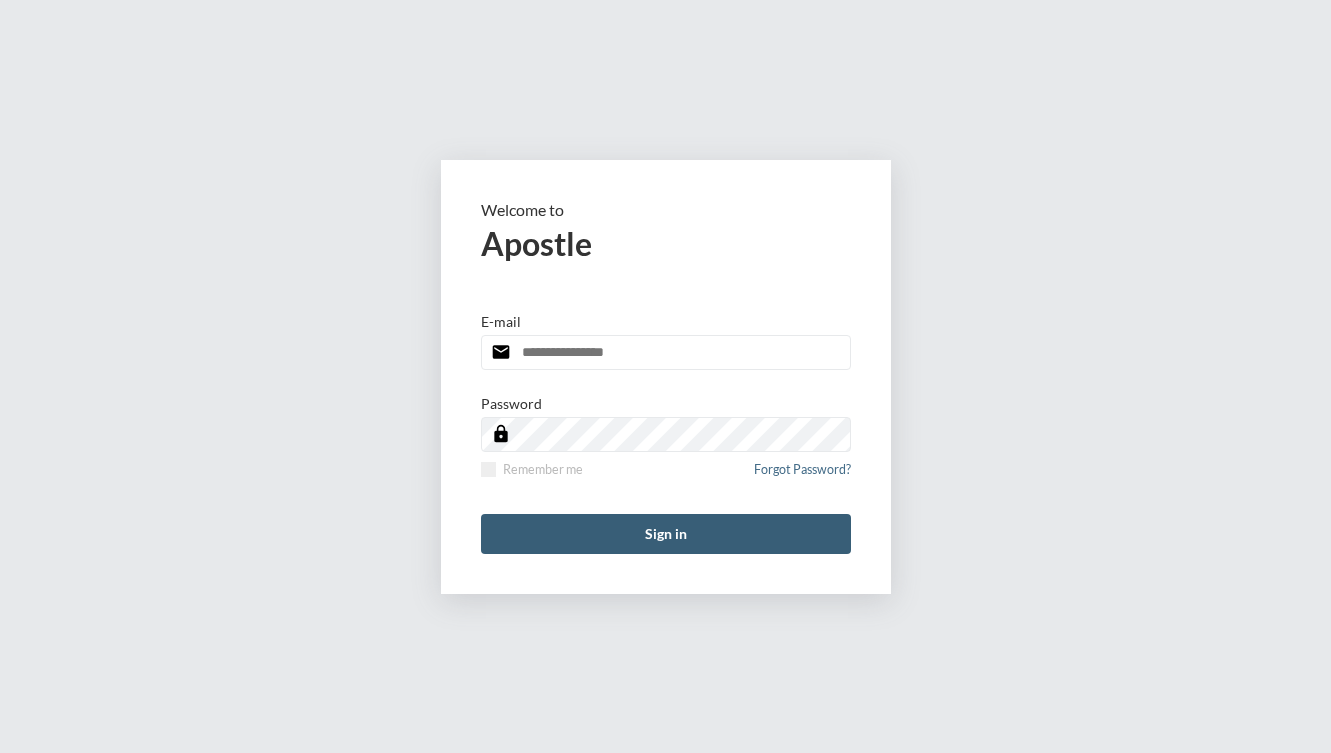 scroll, scrollTop: 0, scrollLeft: 0, axis: both 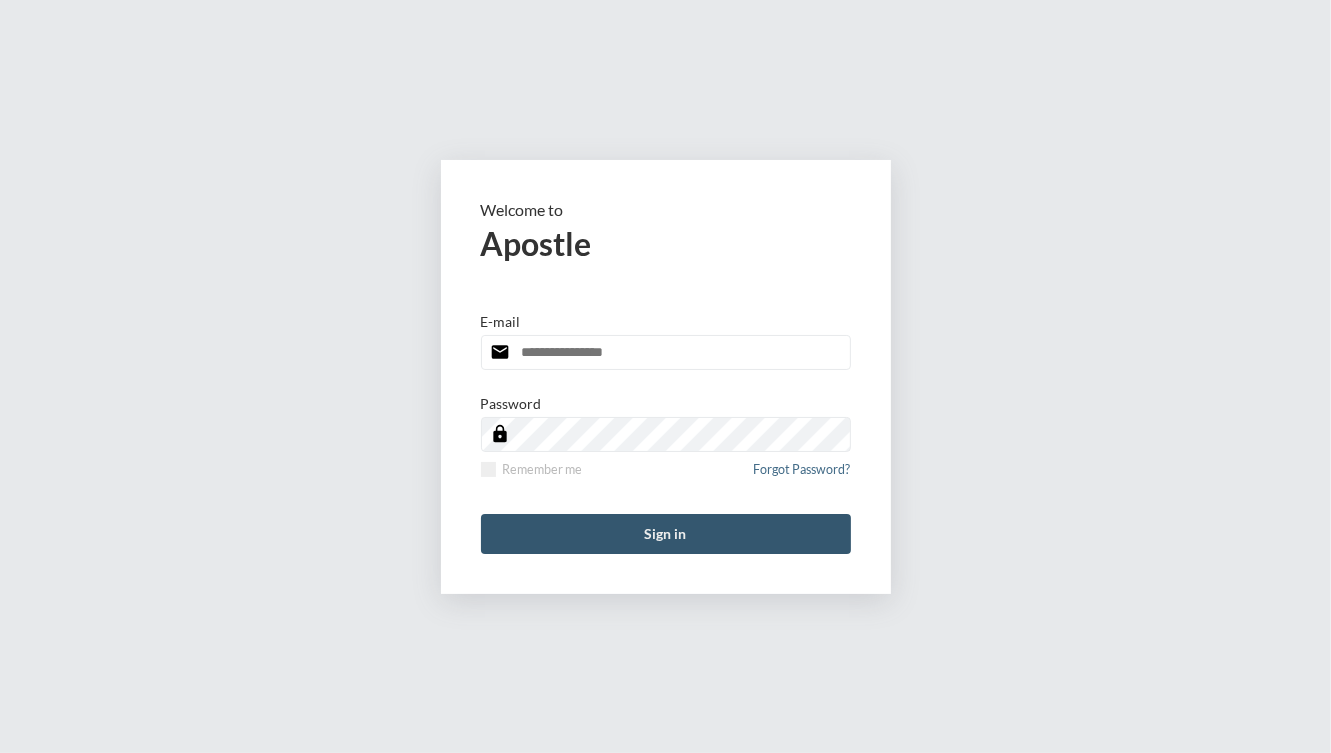 type on "**********" 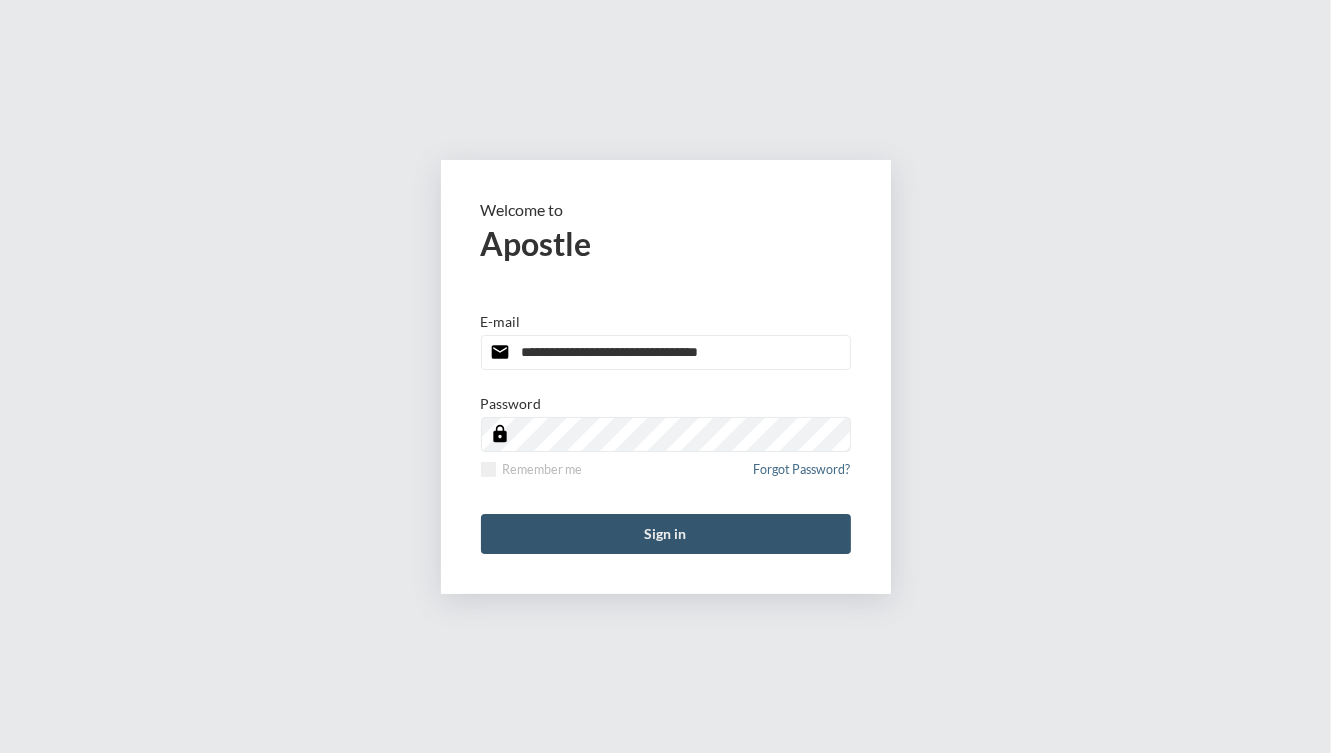 click on "Sign in" at bounding box center (666, 534) 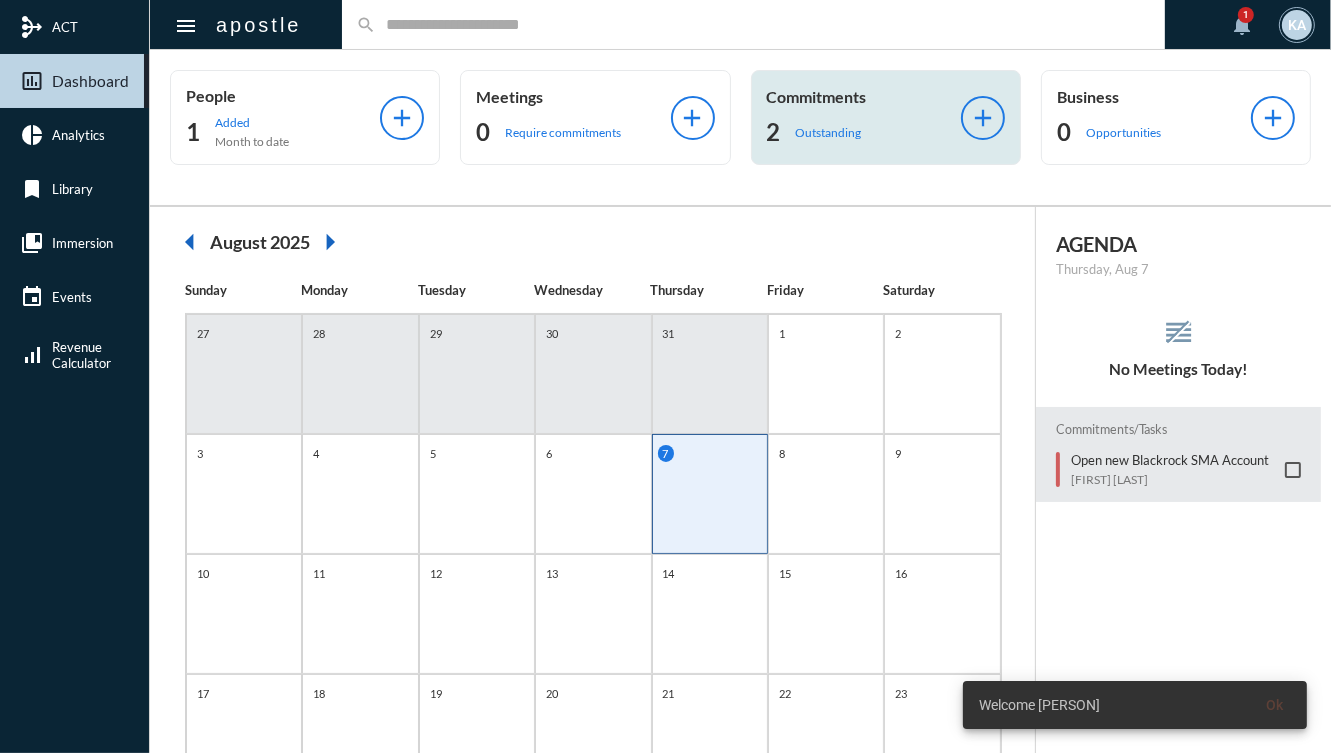 click on "Commitments 2 Outstanding add" 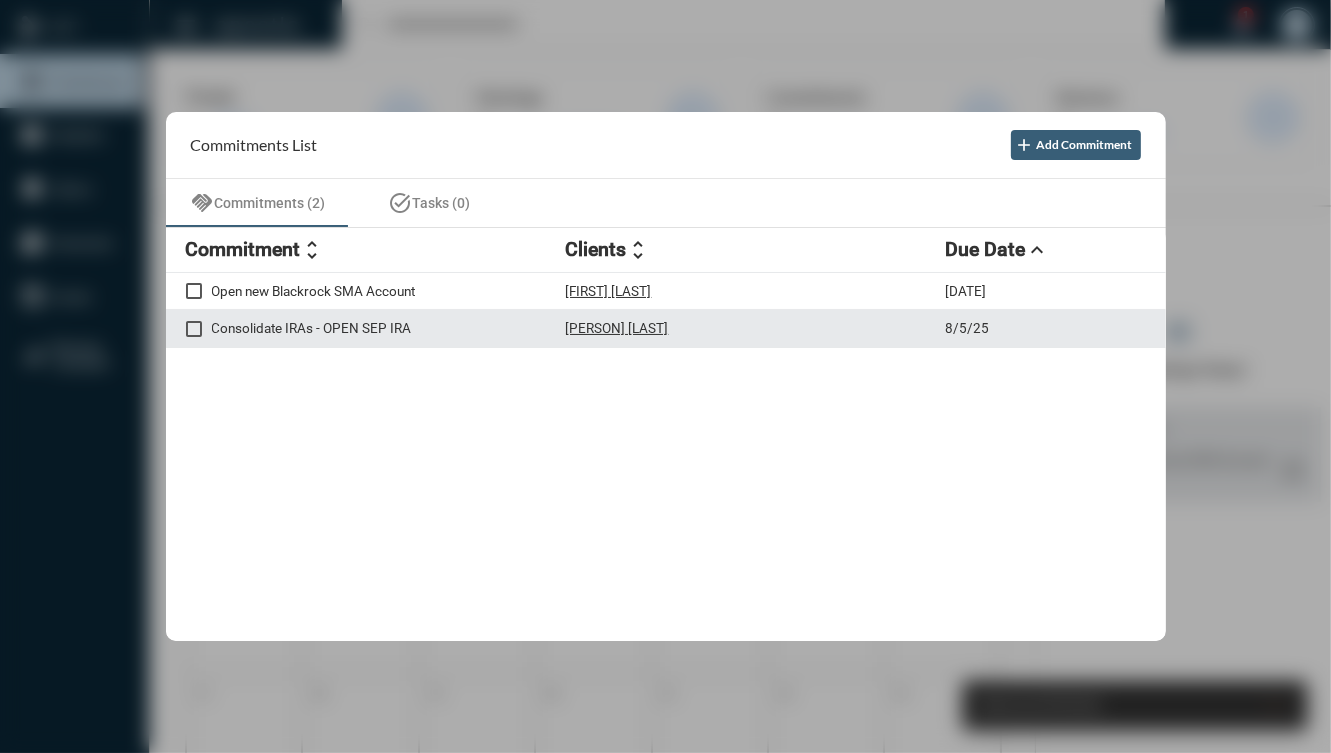 click on "Consolidate IRAs - OPEN SEP IRA" at bounding box center [389, 328] 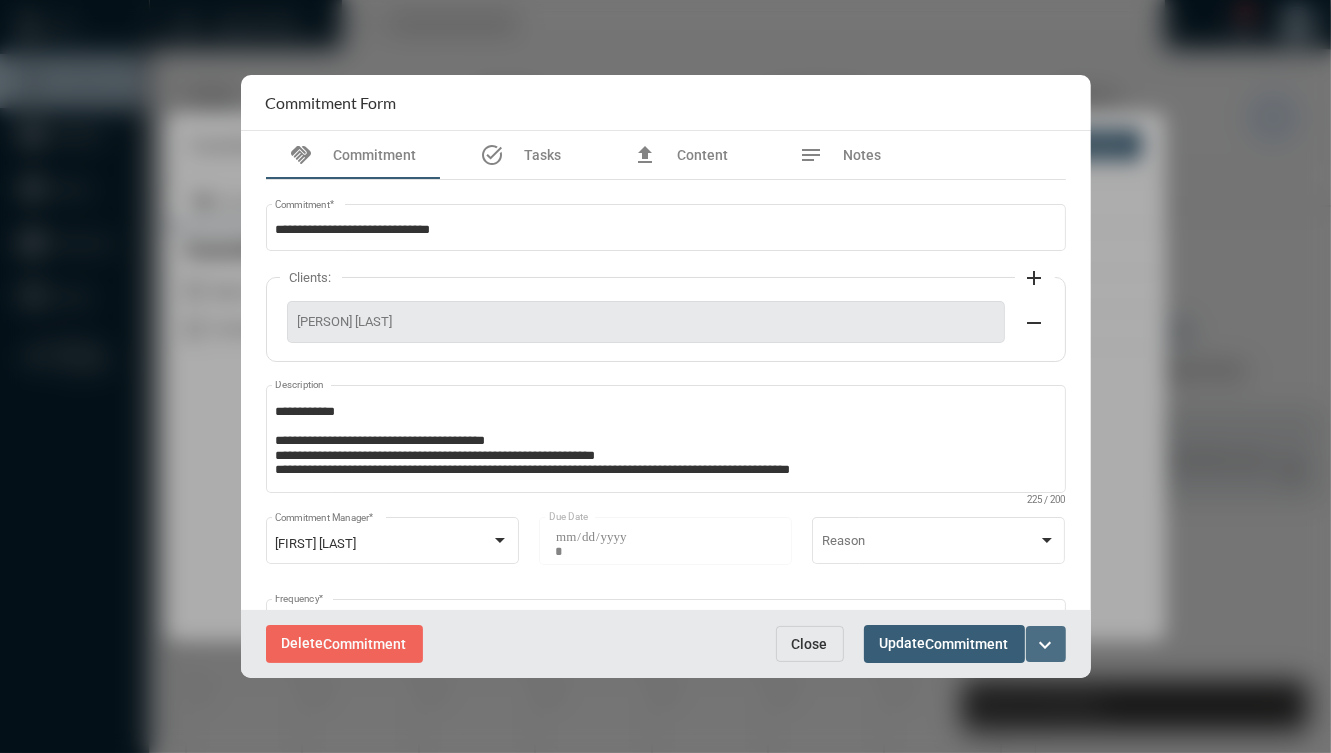 click on "expand_more" at bounding box center [1046, 645] 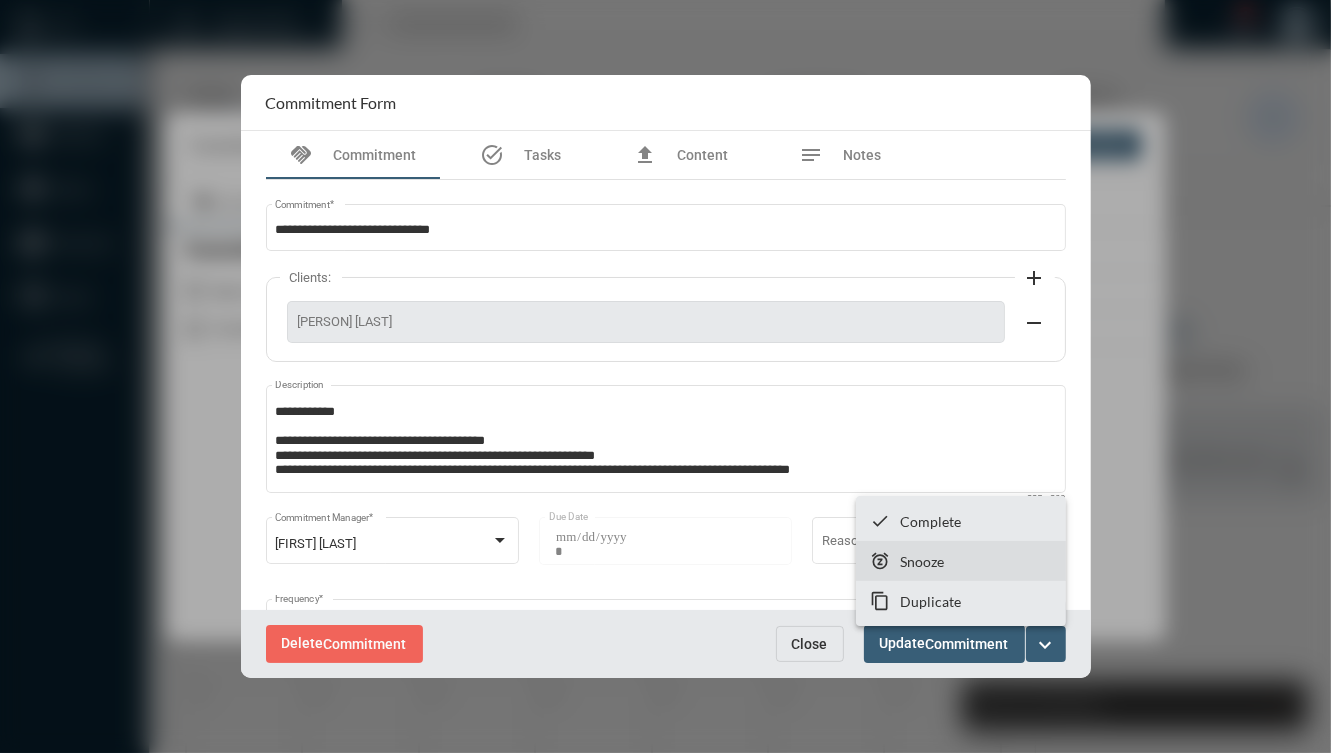 click on "snooze Snooze" at bounding box center (961, 561) 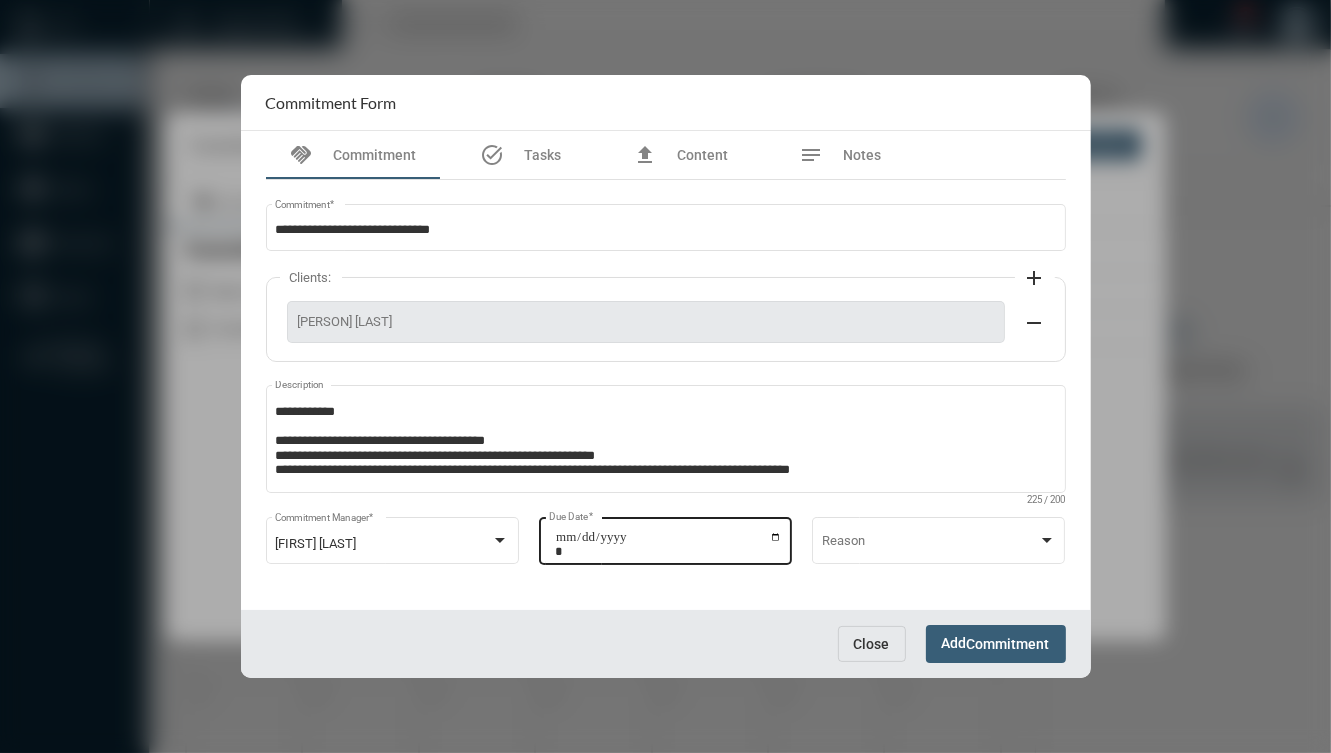 click on "**********" 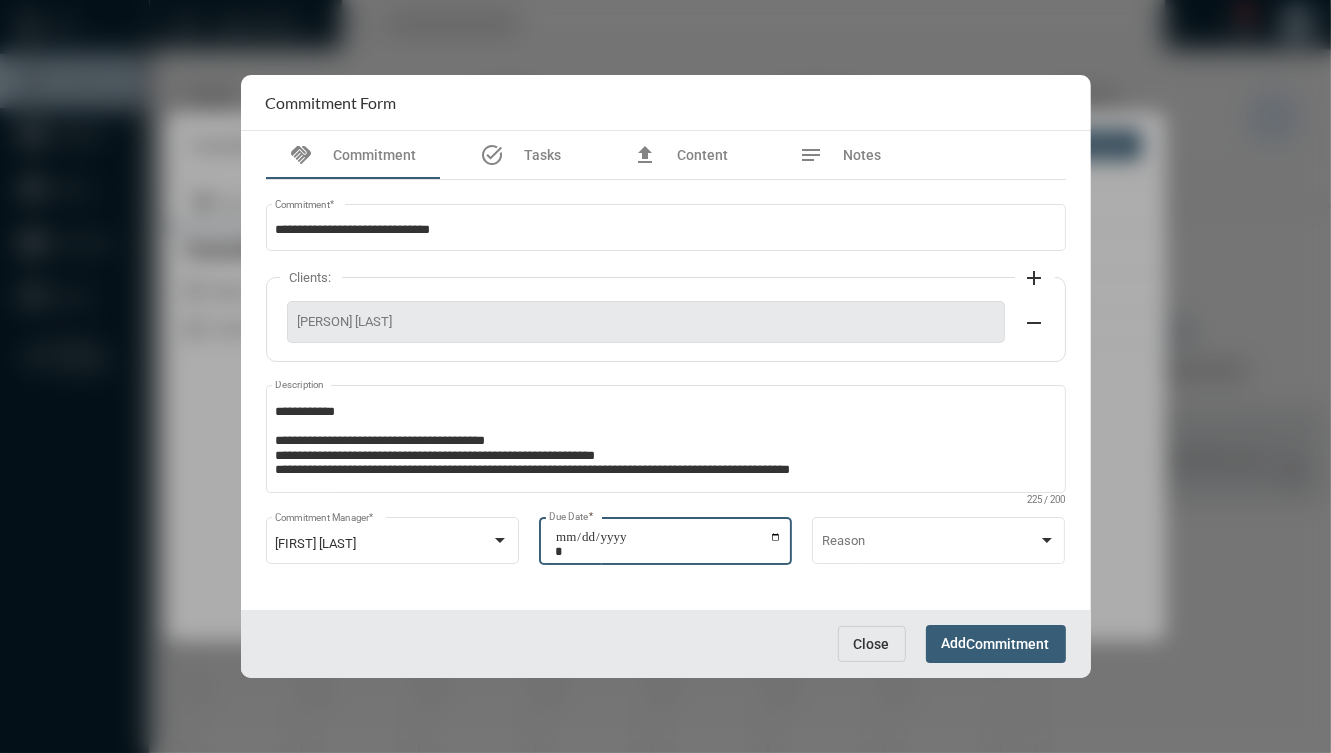 click on "**********" at bounding box center (668, 544) 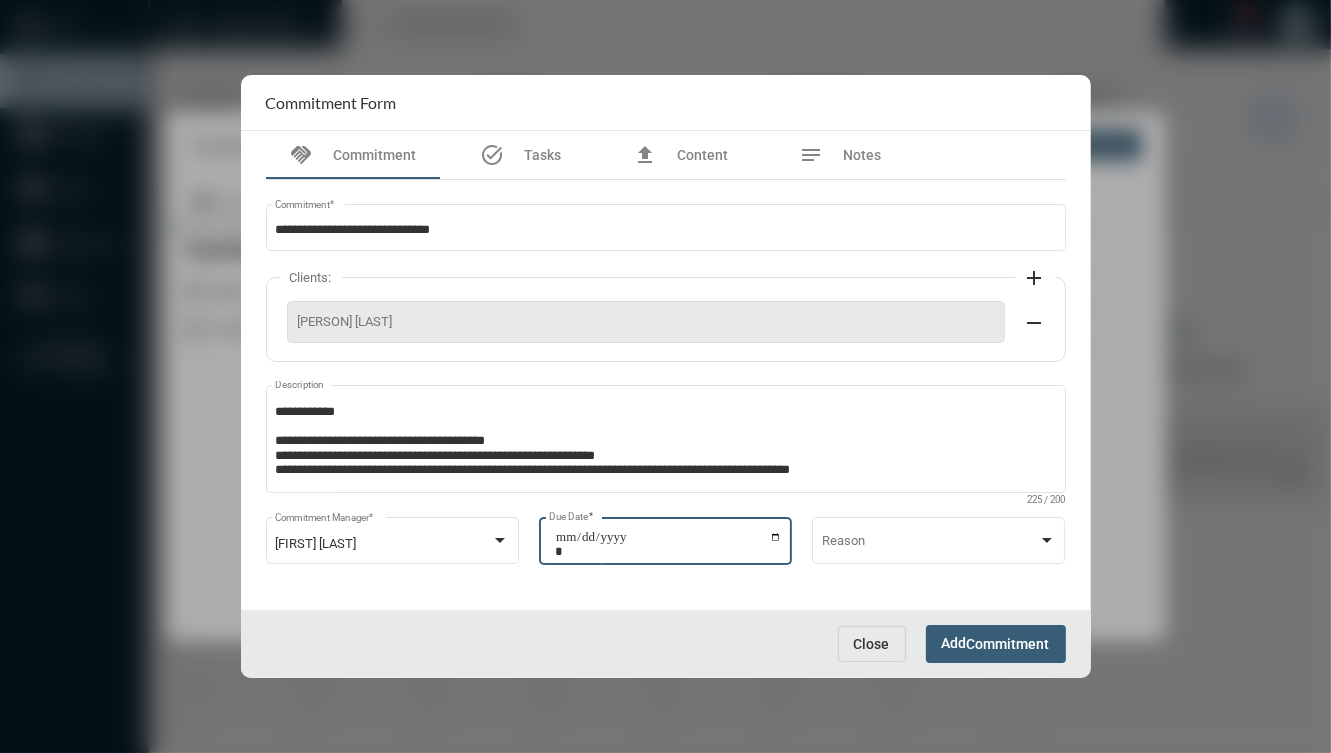 type on "**********" 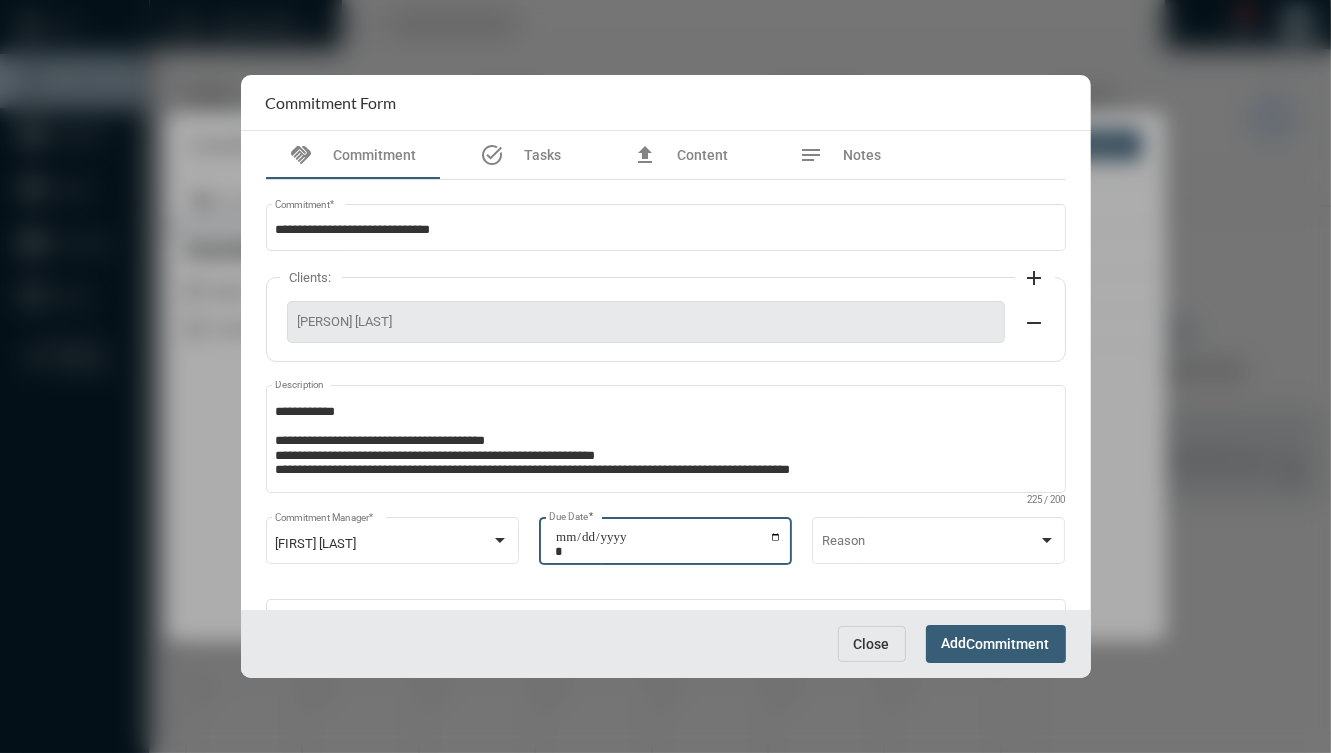 click on "Commitment" at bounding box center [1008, 645] 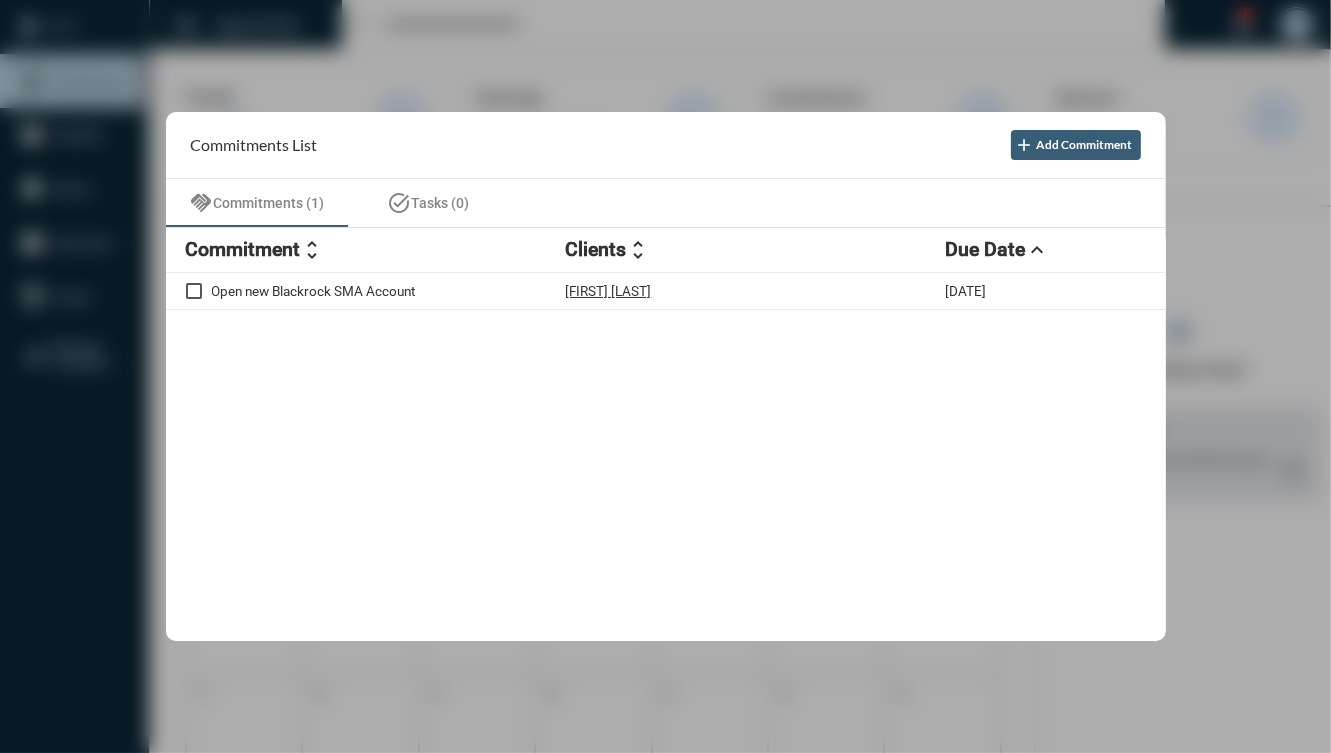 click at bounding box center [665, 376] 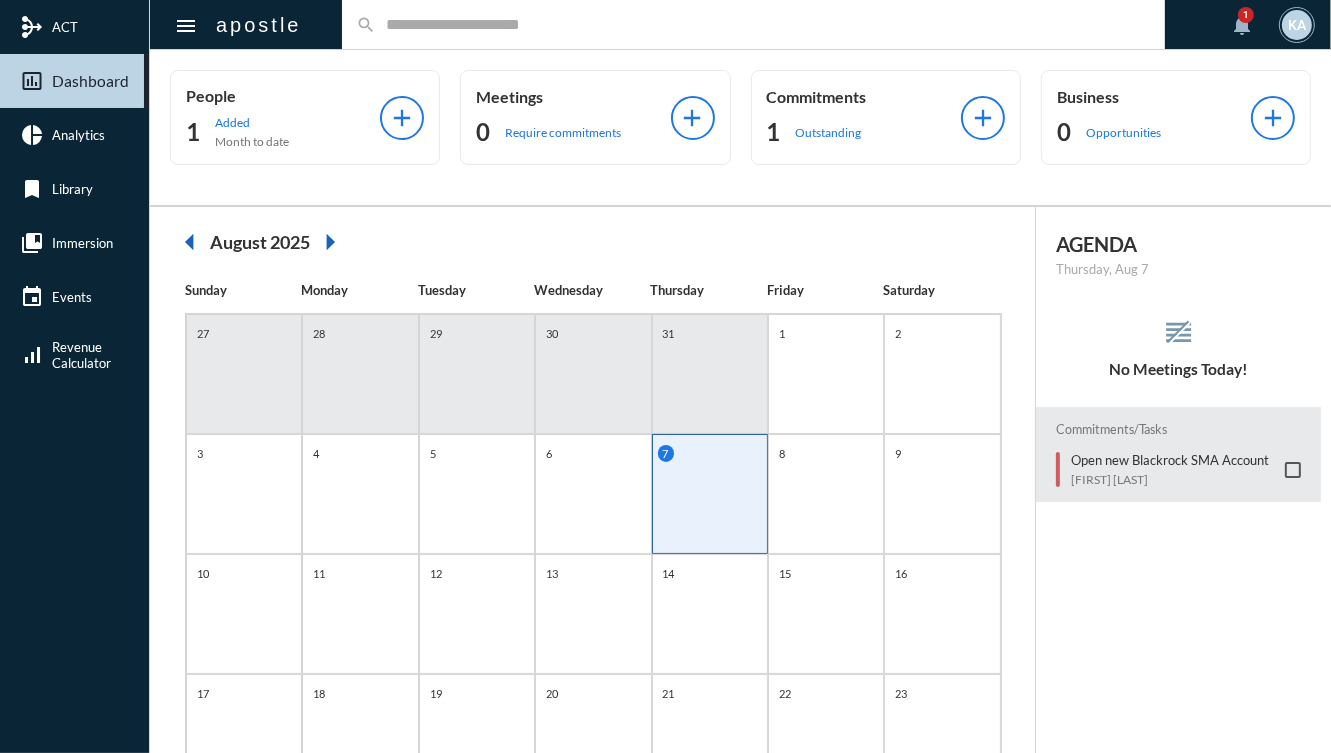 click 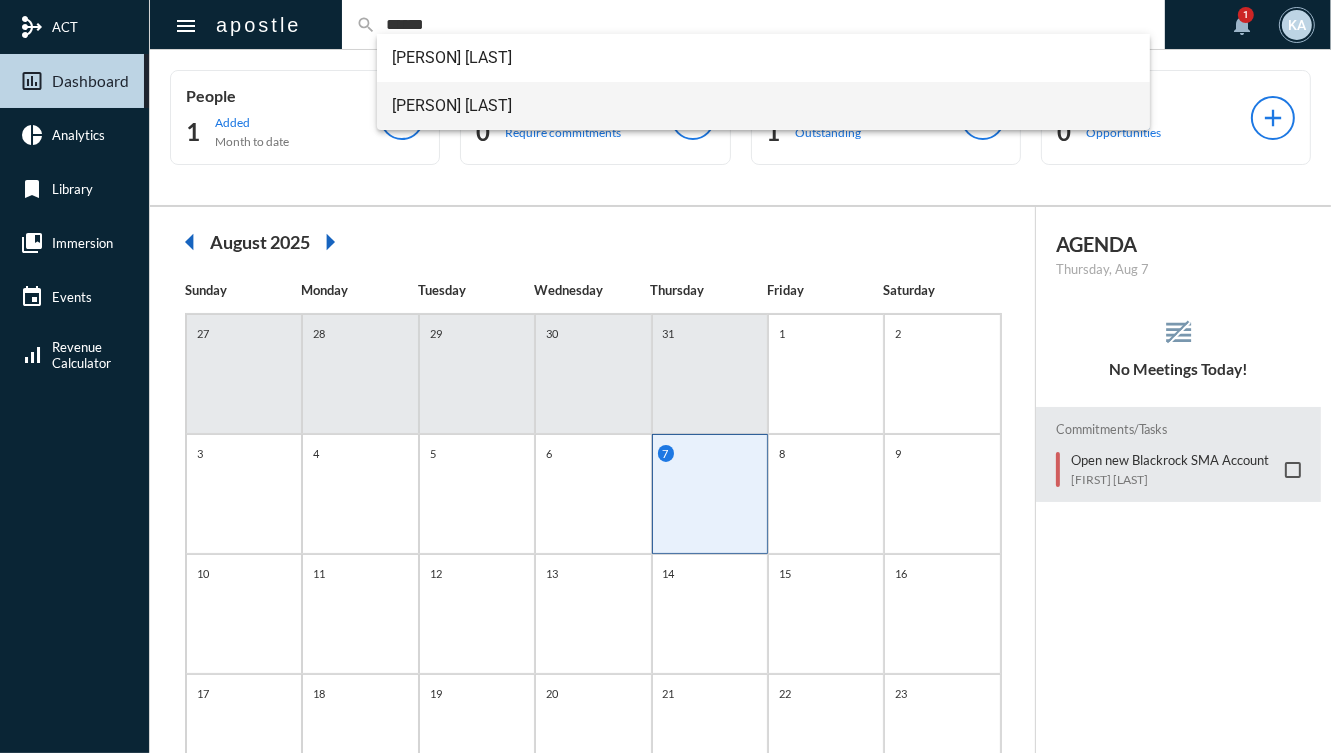 type on "******" 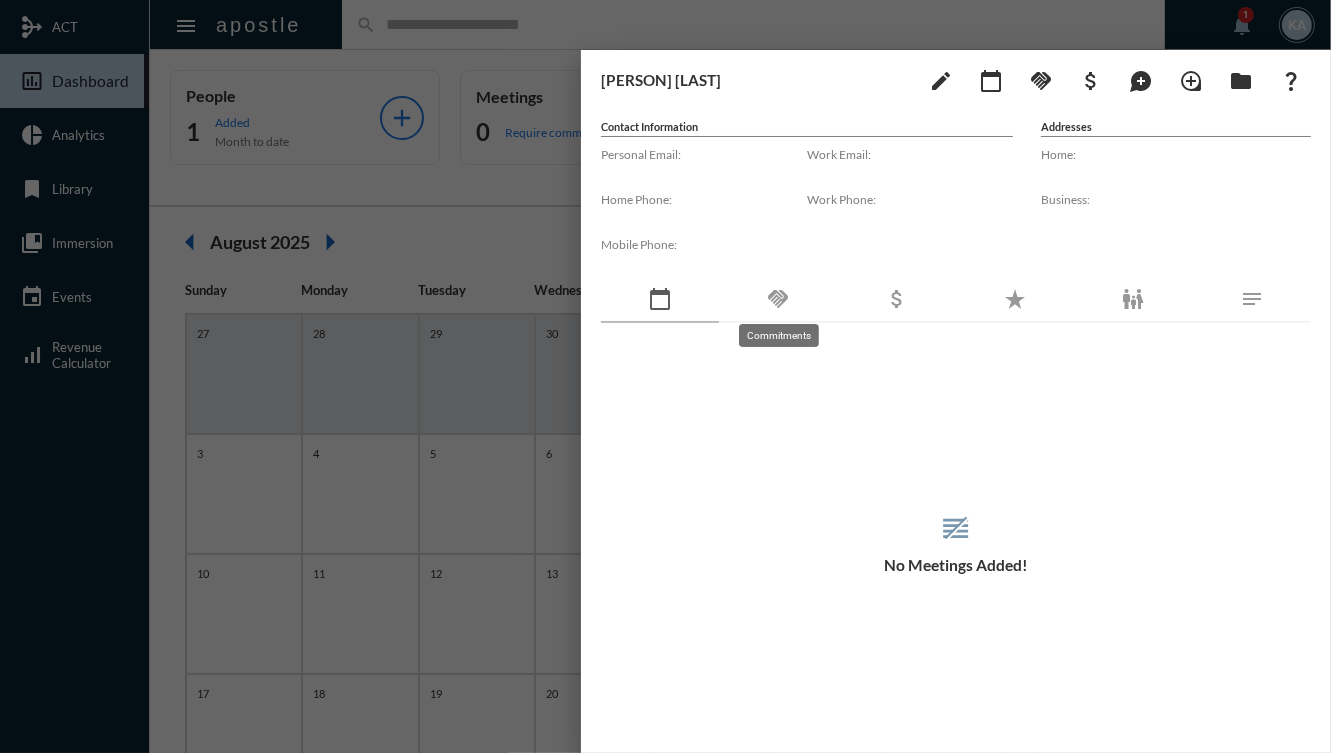 click on "handshake" 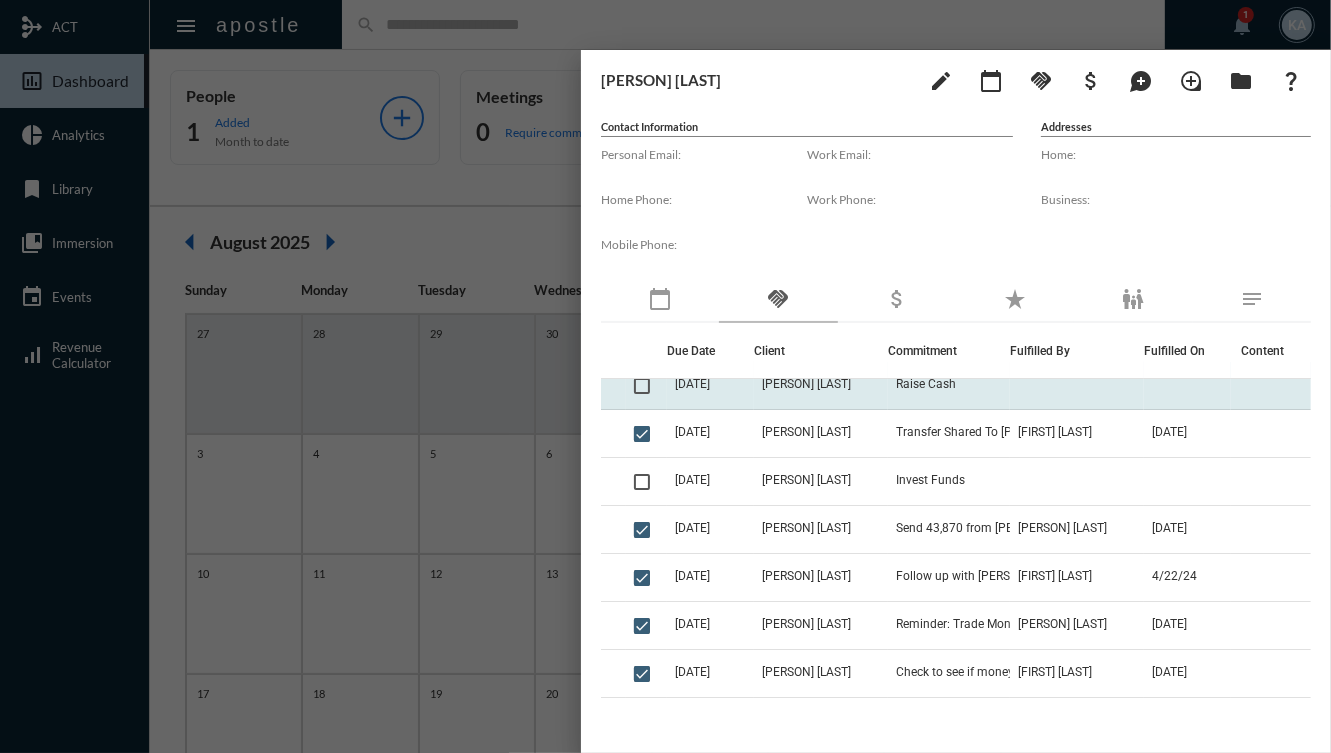 scroll, scrollTop: 19, scrollLeft: 0, axis: vertical 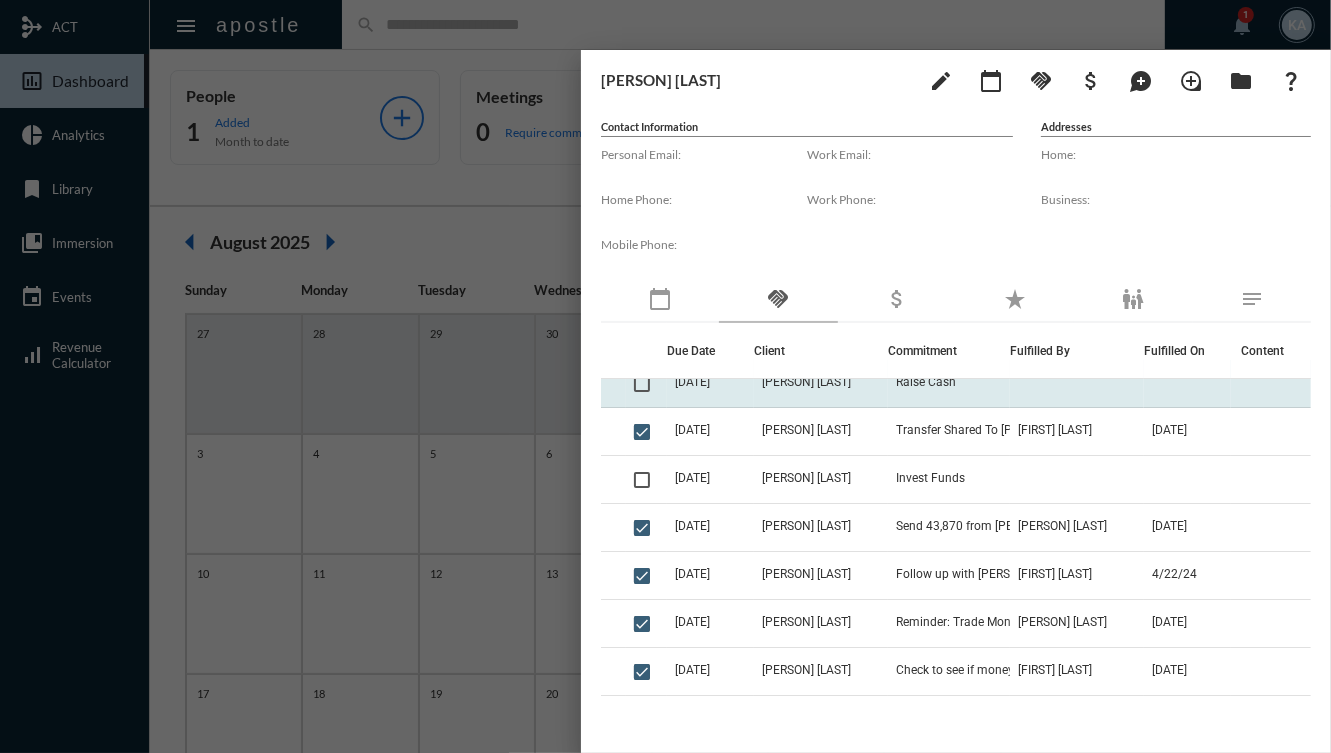 click on "[PERSON] [LAST]" 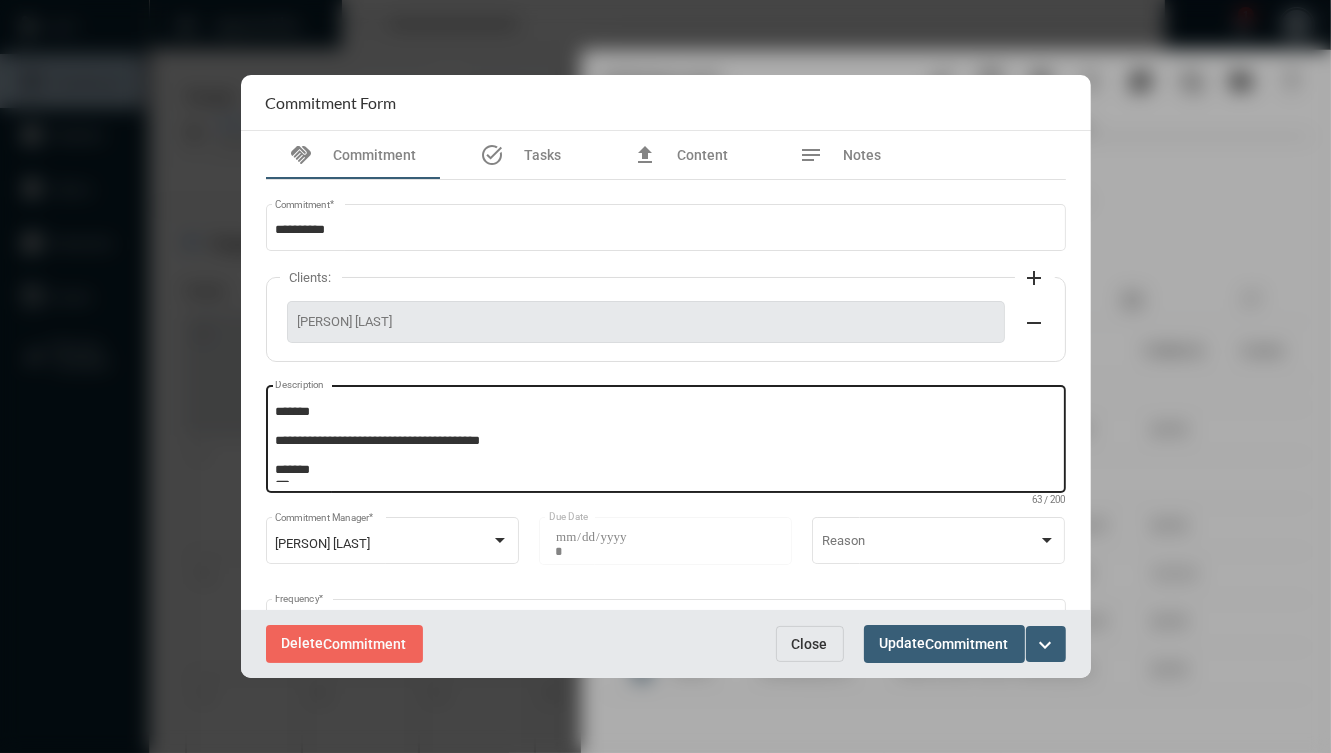 click on "**********" at bounding box center [665, 442] 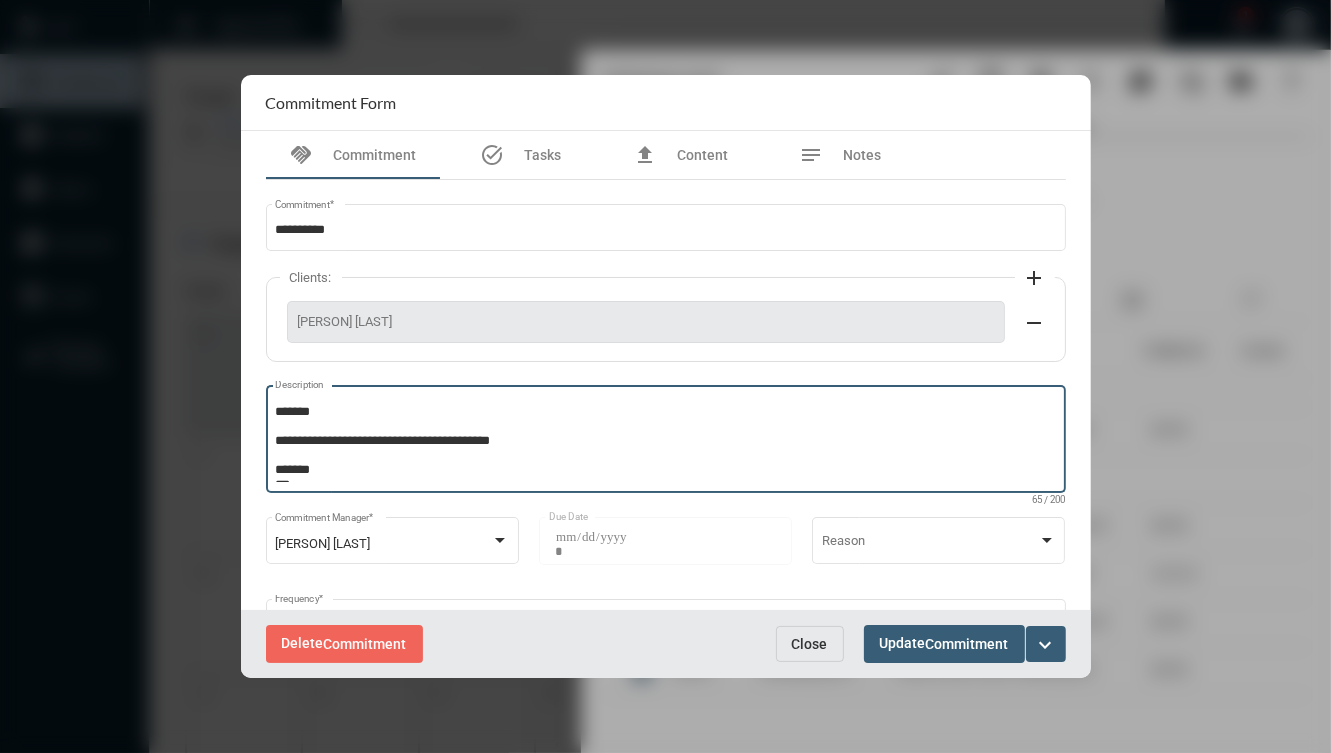 paste on "*****" 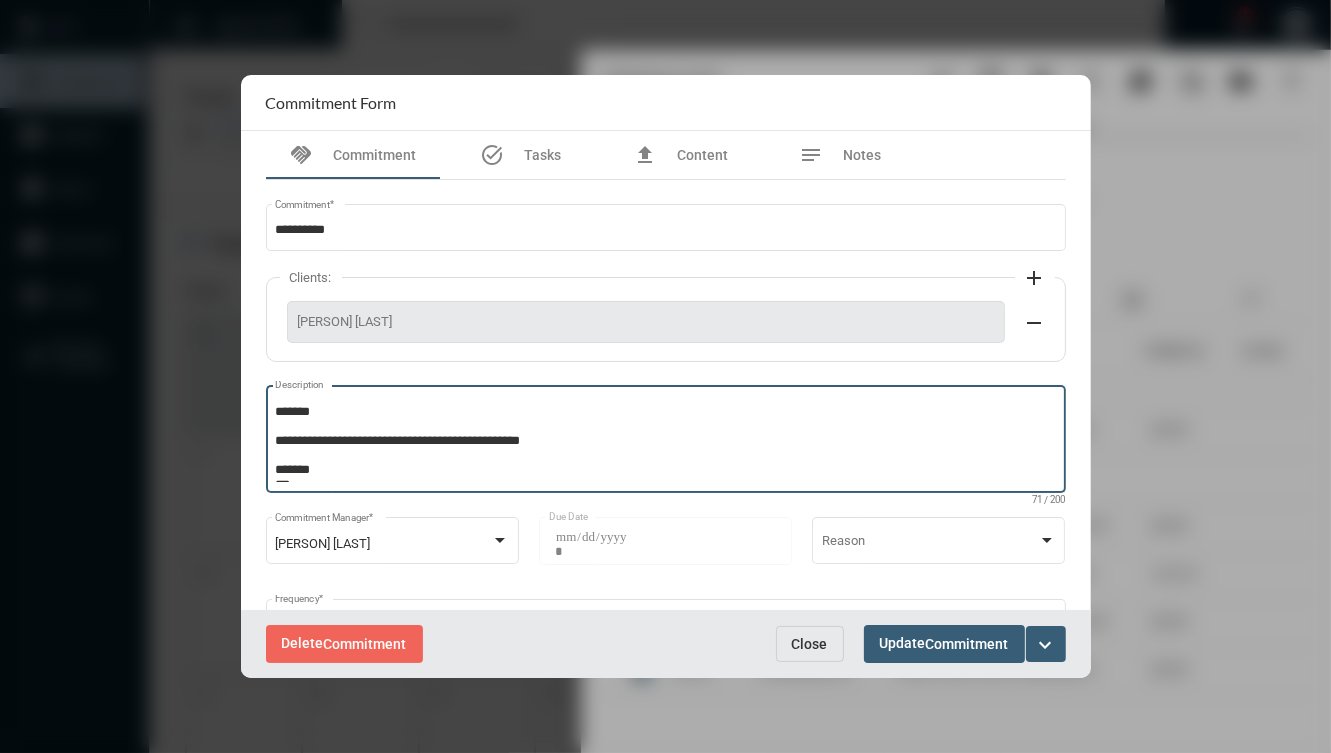 type on "**********" 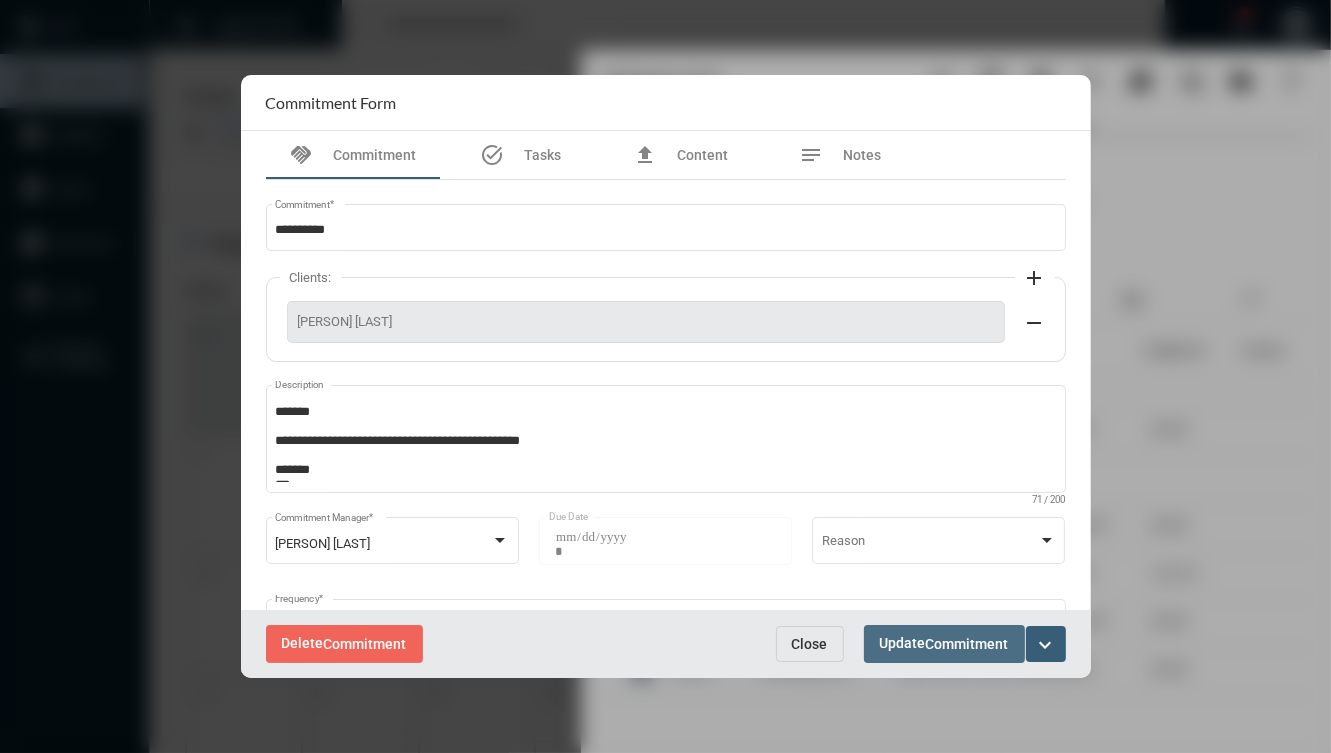 click on "Commitment" at bounding box center (967, 645) 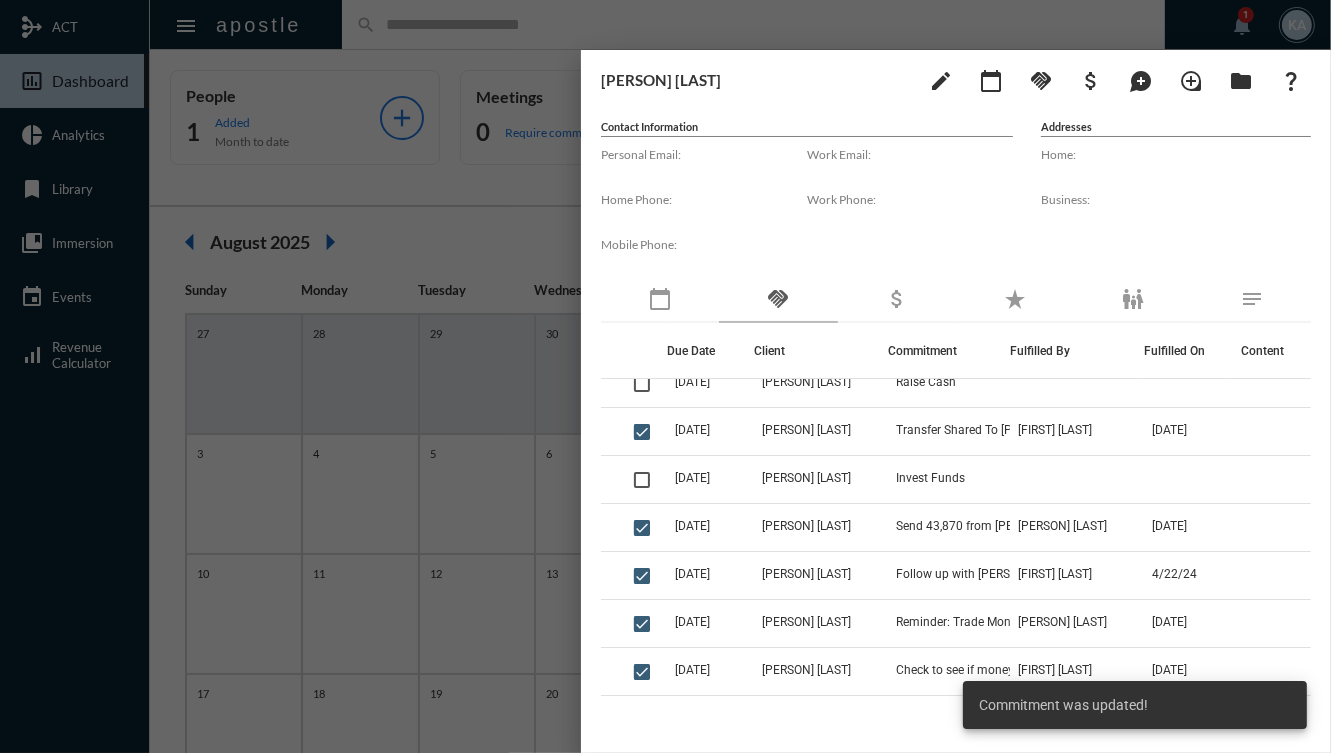 click at bounding box center (665, 376) 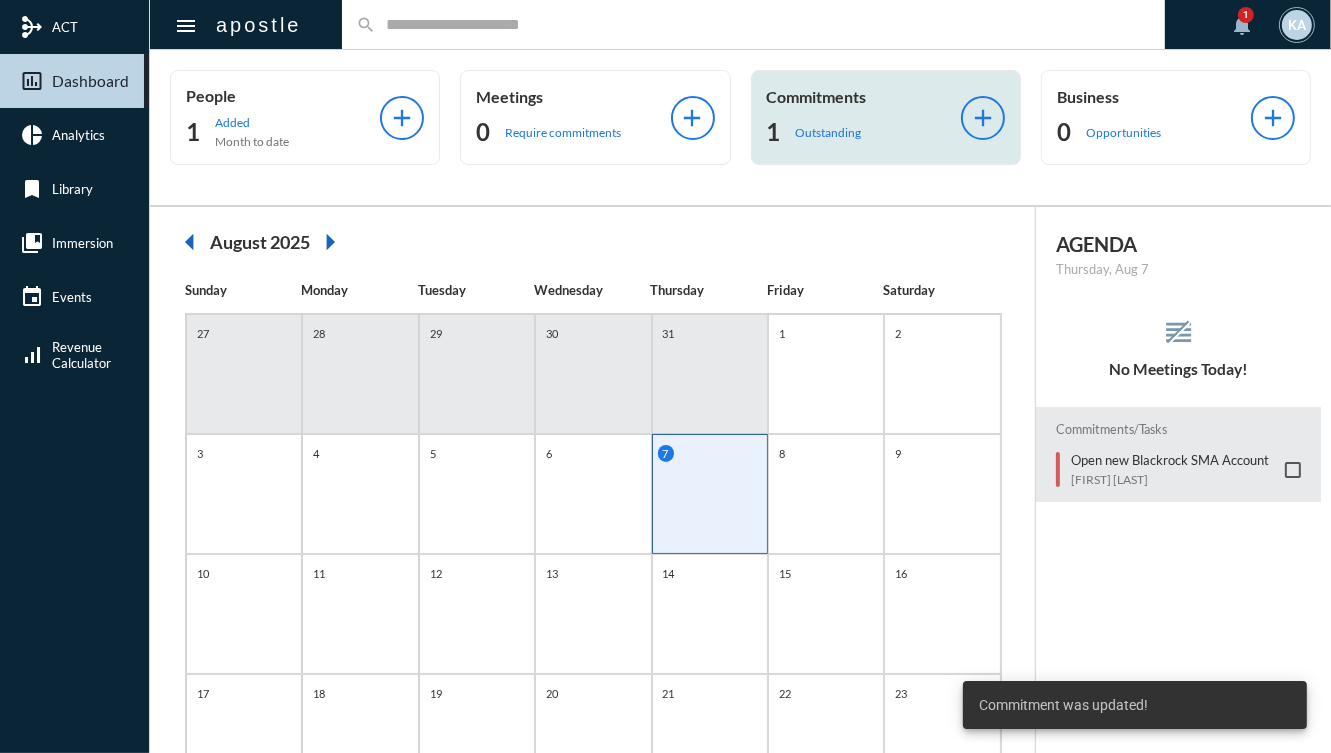 click on "1 Outstanding" 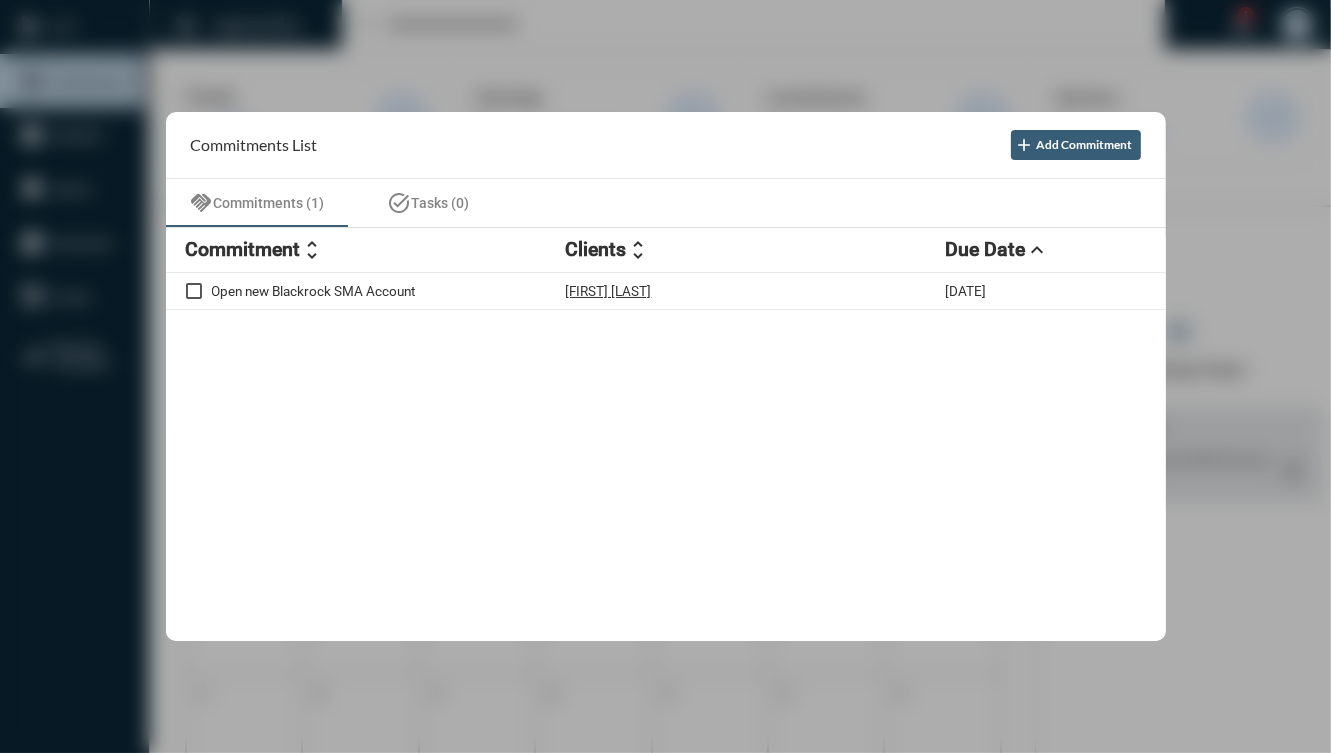 click on "Commitment unfold_more Clients unfold_more Due Date expand_less" at bounding box center (666, 250) 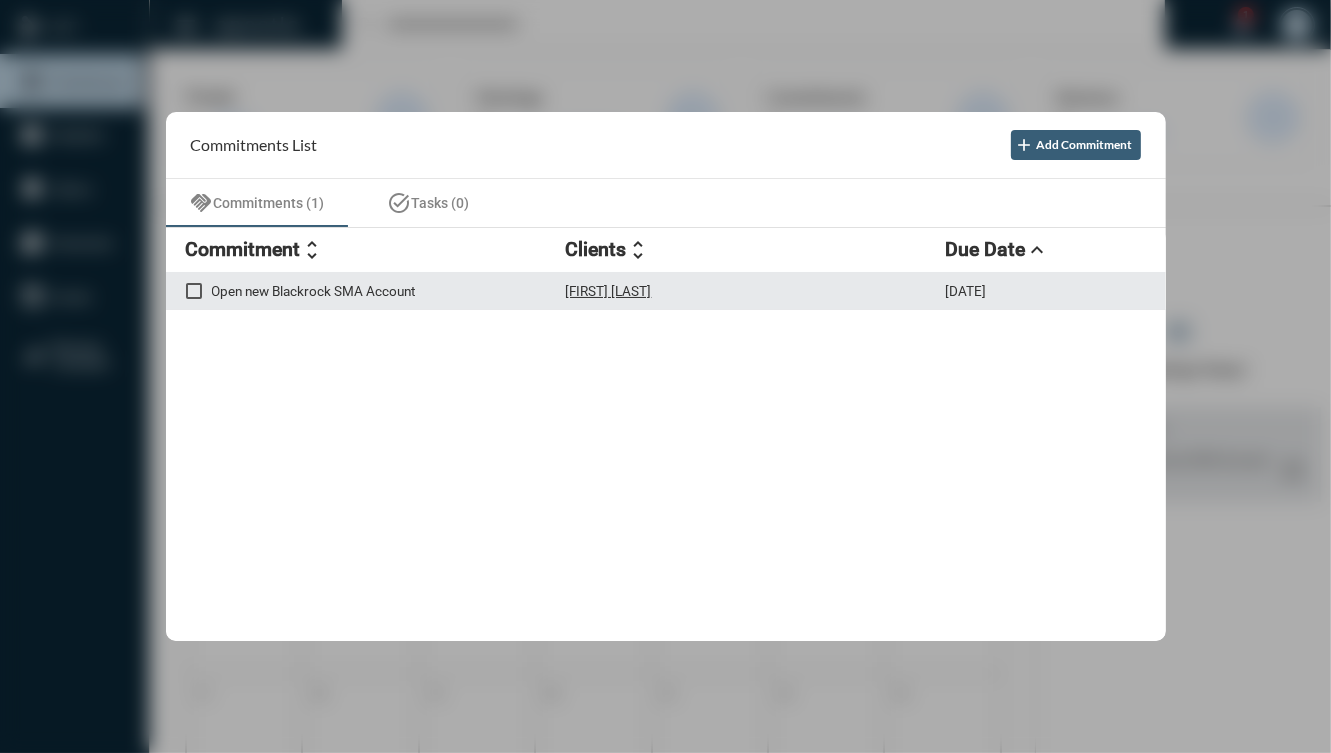 click on "Open new Blackrock SMA Account" at bounding box center (389, 291) 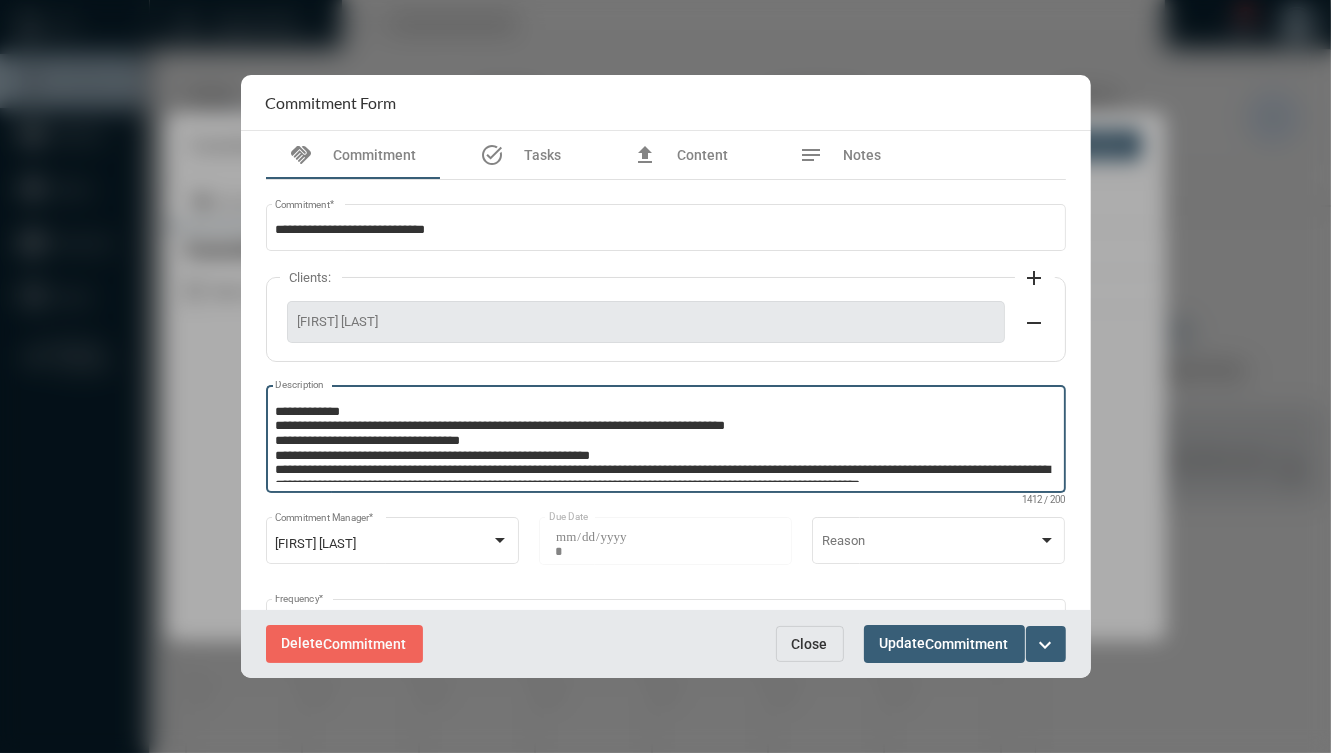 drag, startPoint x: 842, startPoint y: 424, endPoint x: 577, endPoint y: 423, distance: 265.0019 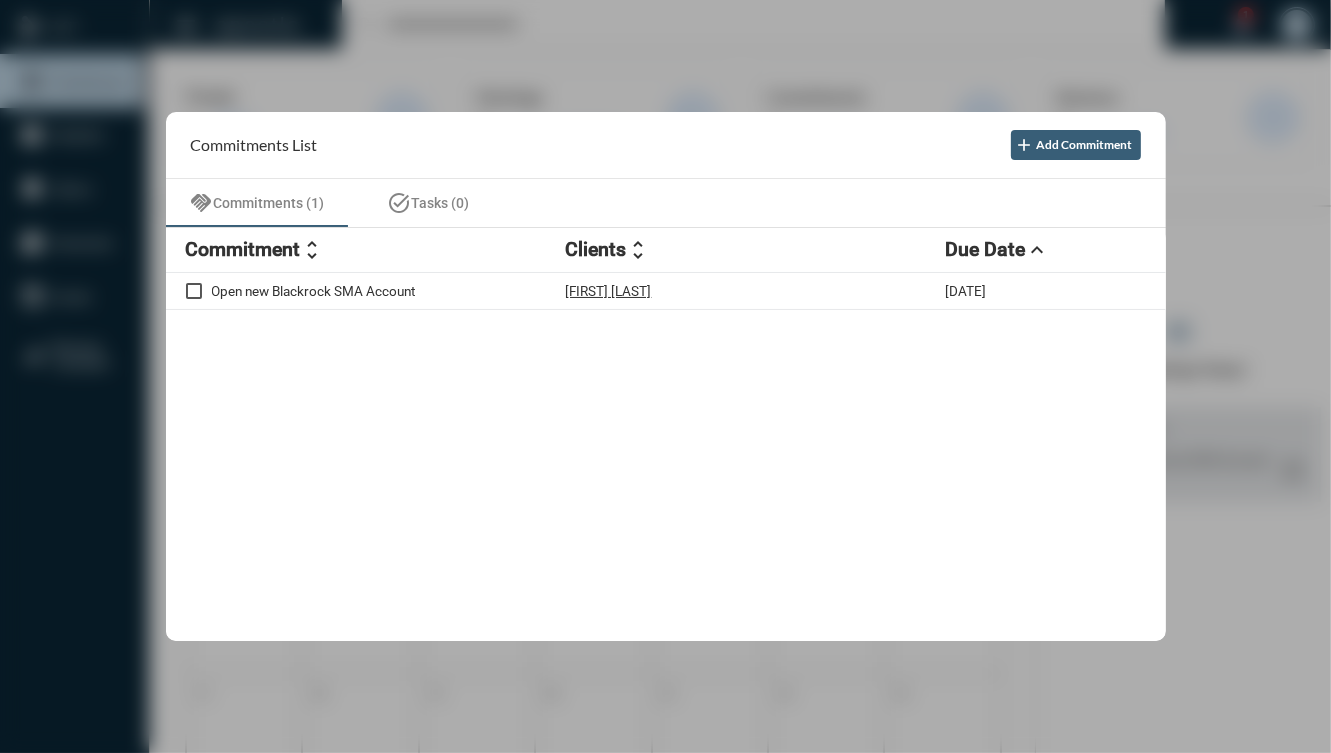 click at bounding box center [665, 376] 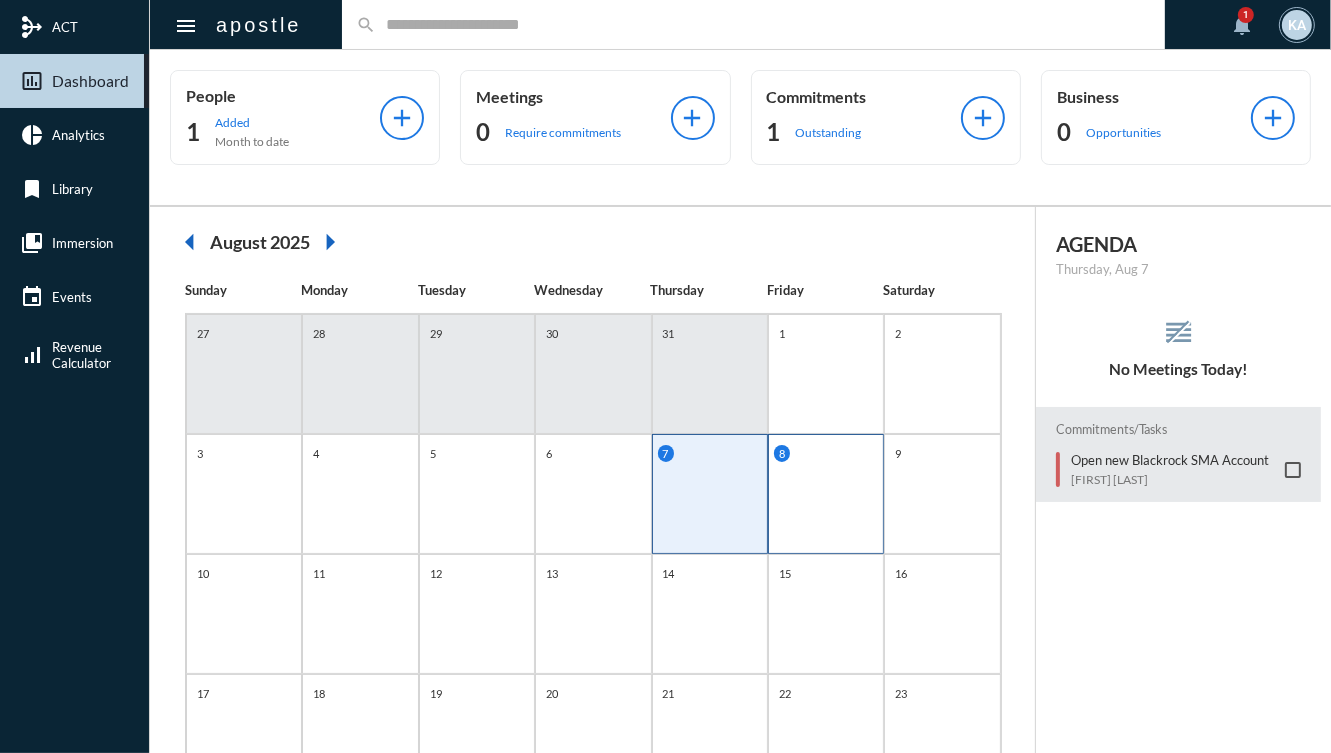 click on "8" 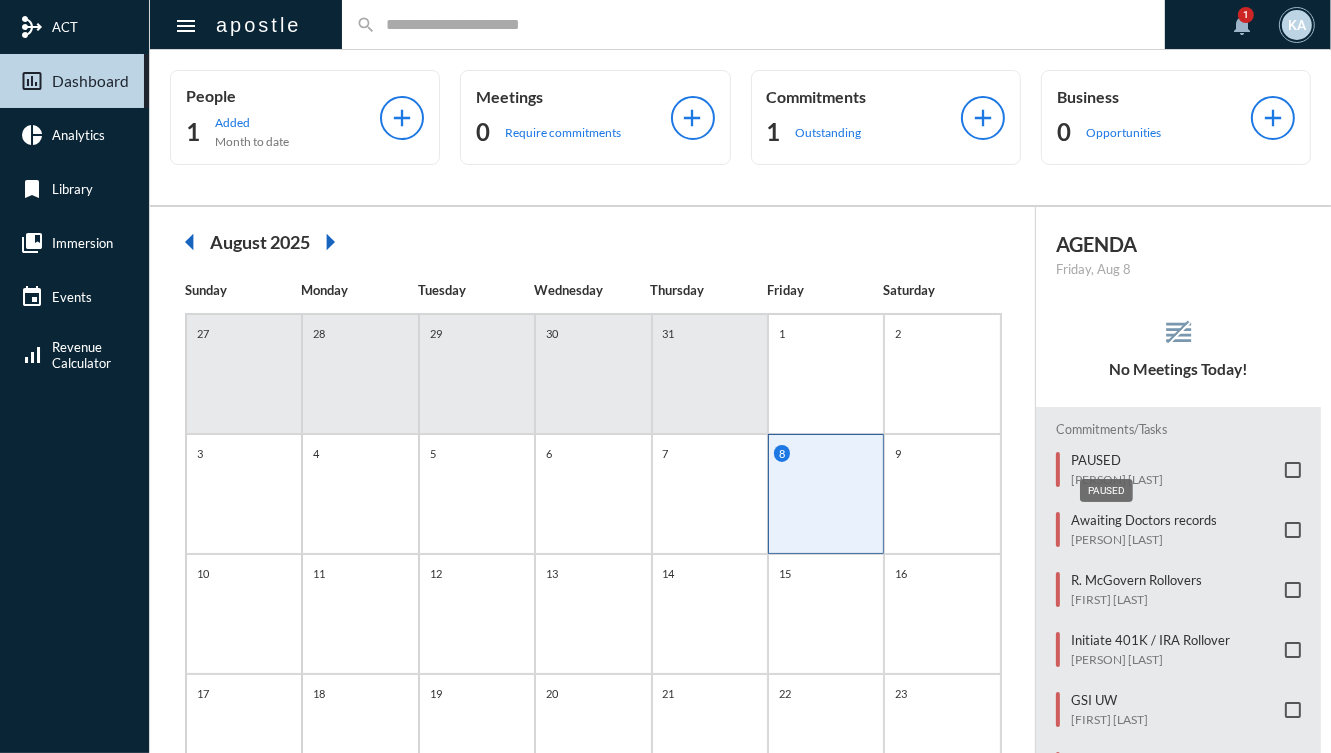 scroll, scrollTop: 52, scrollLeft: 0, axis: vertical 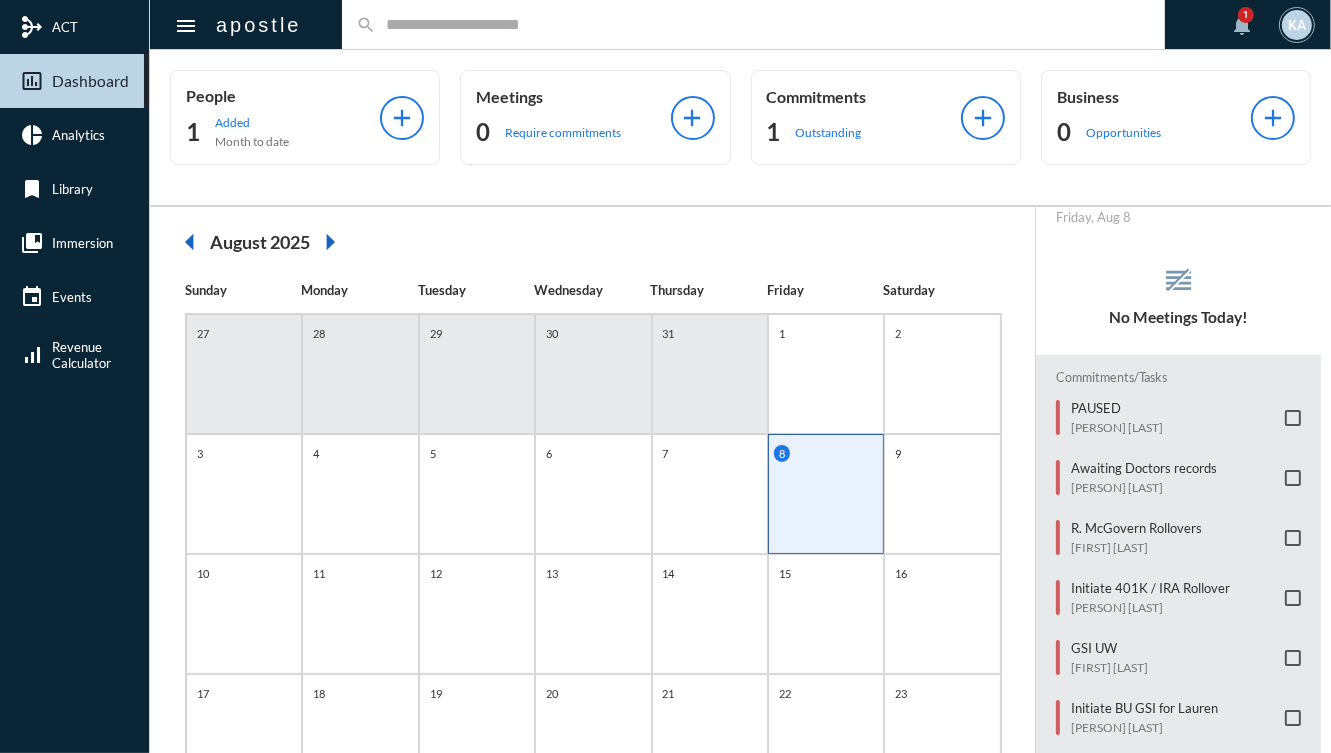 click on "Commitments/Tasks PAUSED [PERSON] [LAST]   Awaiting Doctors records [PERSON] [LAST]   R. McGovern Rollovers [PERSON] [LAST]   Initiate 401K / IRA Rollover [PERSON] [LAST]   GSI UW [PERSON] [LAST]   Initiate BU GSI for [PERSON] [PERSON] [LAST]   GSI UW [PERSON] [LAST]   Initiated Brighthouse RILA - Review and Send to Client before EOD [PERSON] [LAST]   DI UW [PERSON] [LAST]   Awaiting Signatures [PERSON] [LAST]   Initiate Investment Account Opening [PERSON] and [PERSON] [LAST]   send policy [PERSON] [LAST]   Term Policy - 30yr [PERSON] [LAST]   Open Account 1 of 3 - Joint Advisory [PERSON] - [PERSON] [LAST]   COMPLETED - EMAIL CLIENT HUB UPDATES [PERSON] - [PERSON] [LAST]   Open account 3 of 3 - IRA Brokerage - [PERSON] [PERSON] - [PERSON] [LAST]   Open Account 2 of 3 - Joint Brokerage Account [PERSON] - [PERSON] [LAST]   Initiate LTD Underwriting - Petersens [PERSON]" 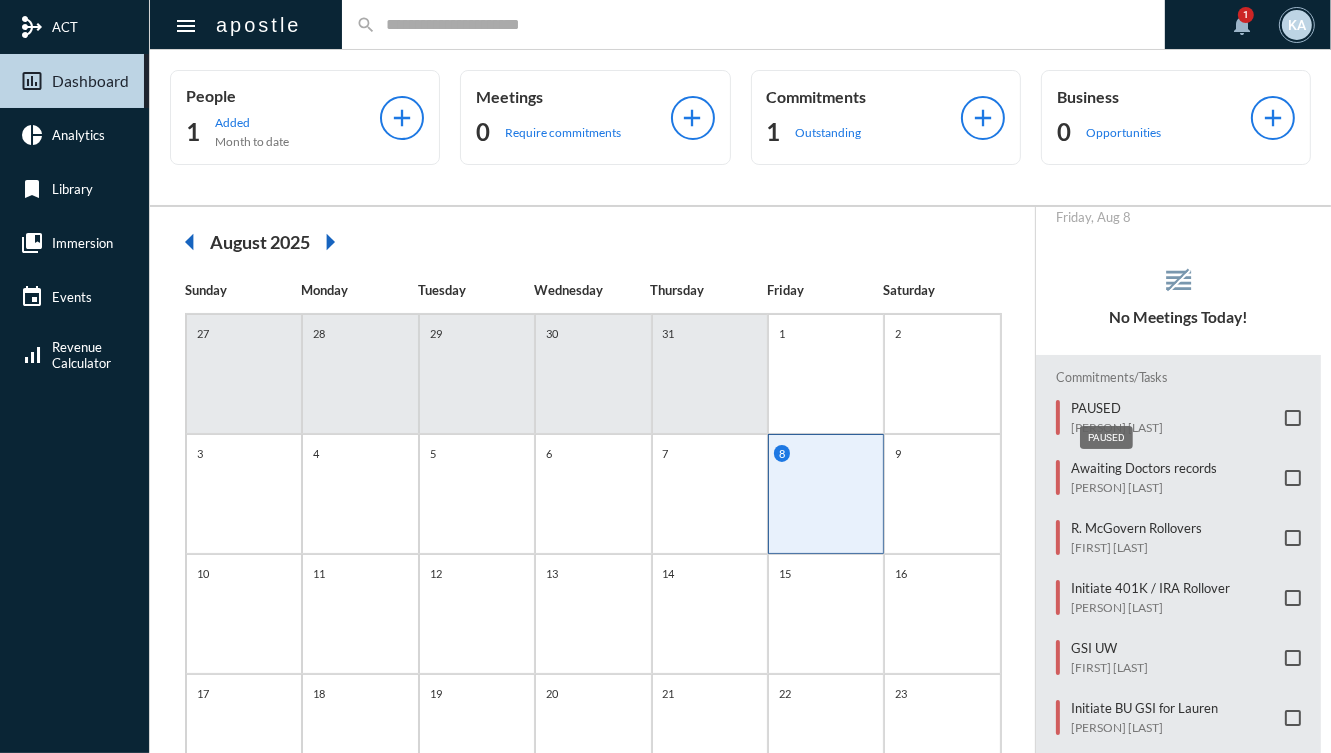 click on "PAUSED" 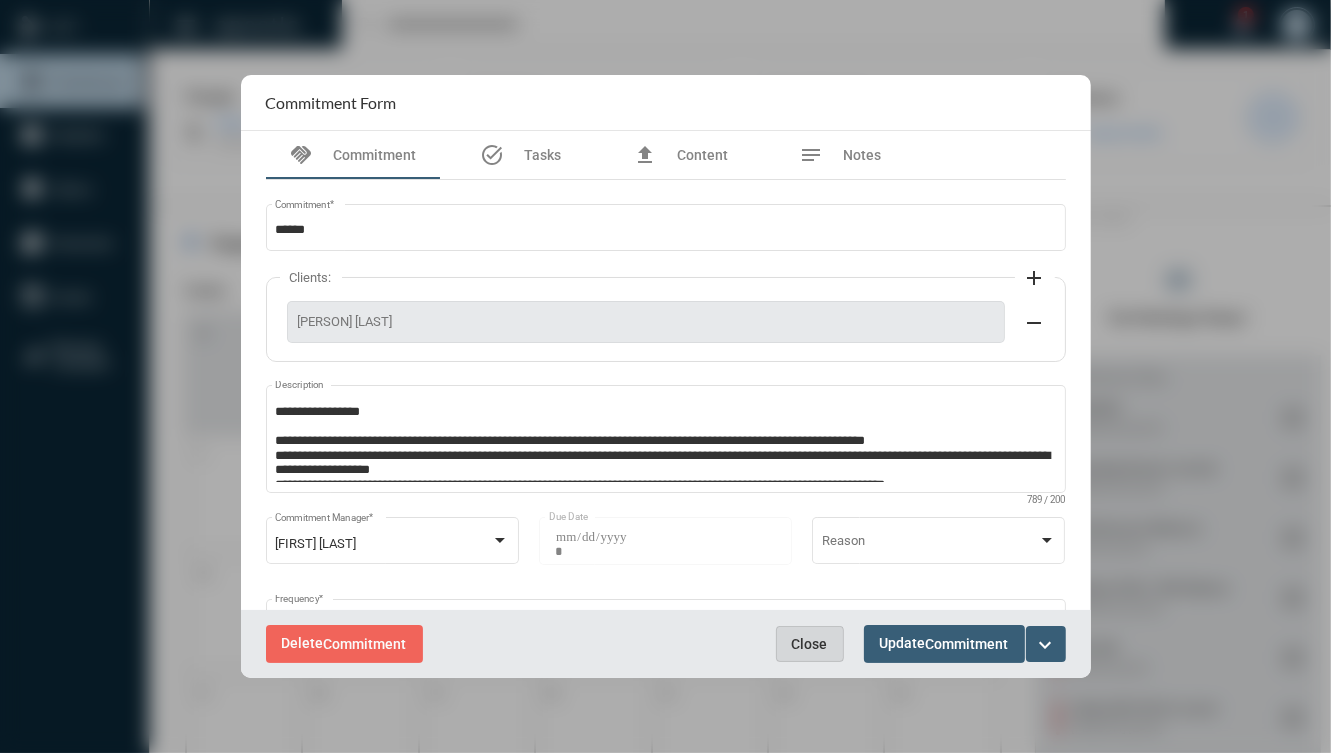 click on "Close" at bounding box center [810, 644] 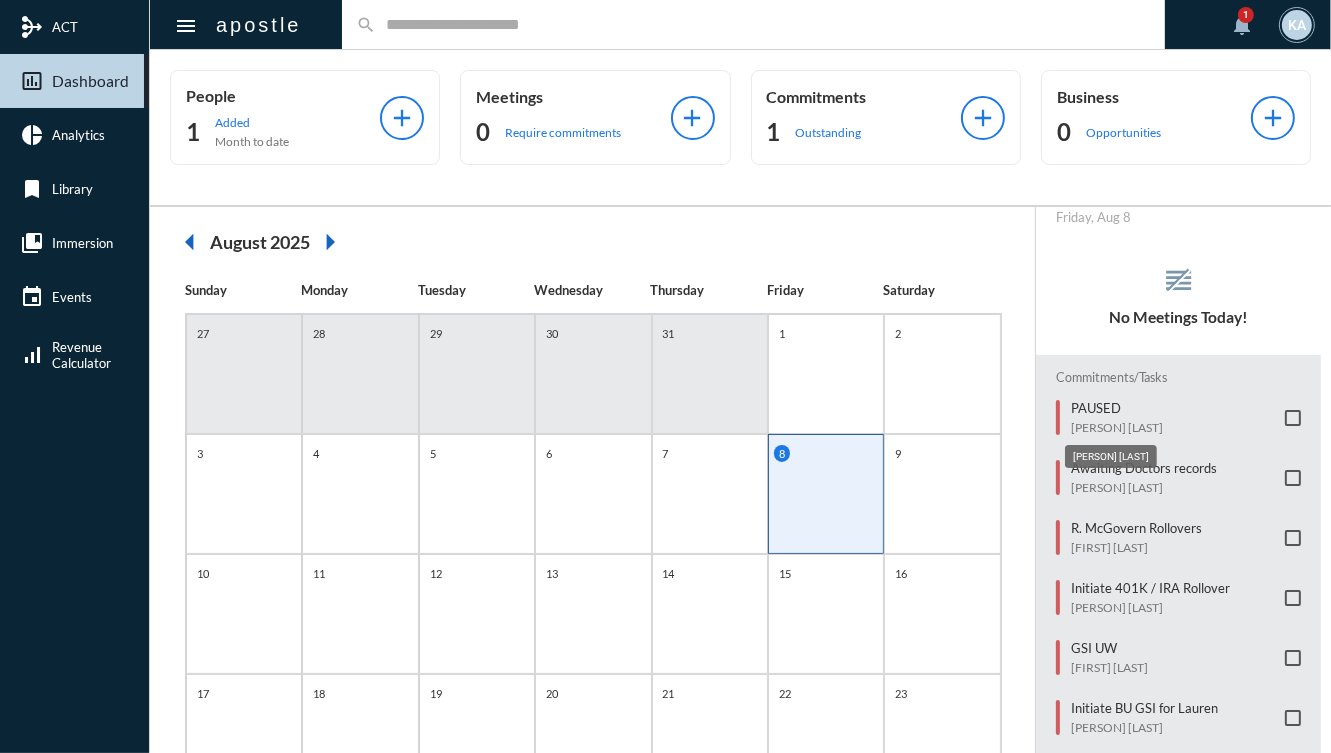 click on "[PERSON] [LAST]" 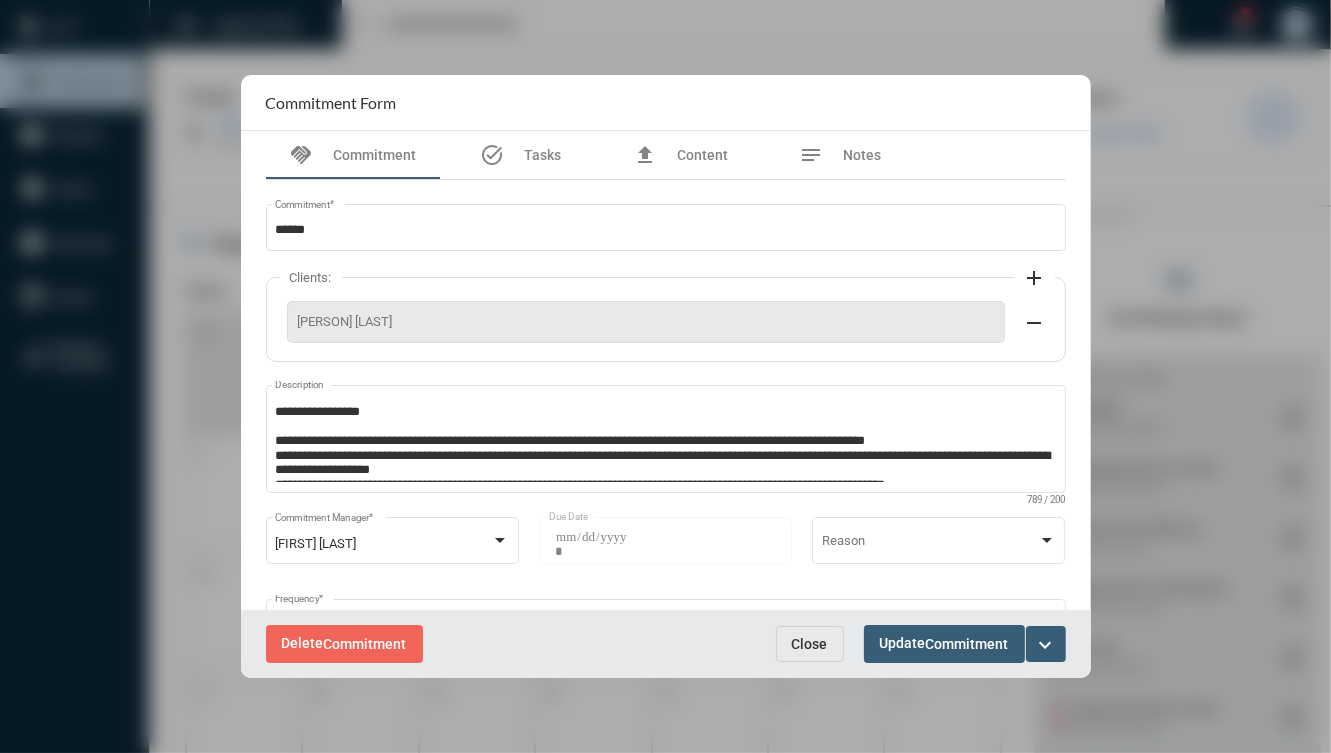 click on "expand_more" at bounding box center [1046, 645] 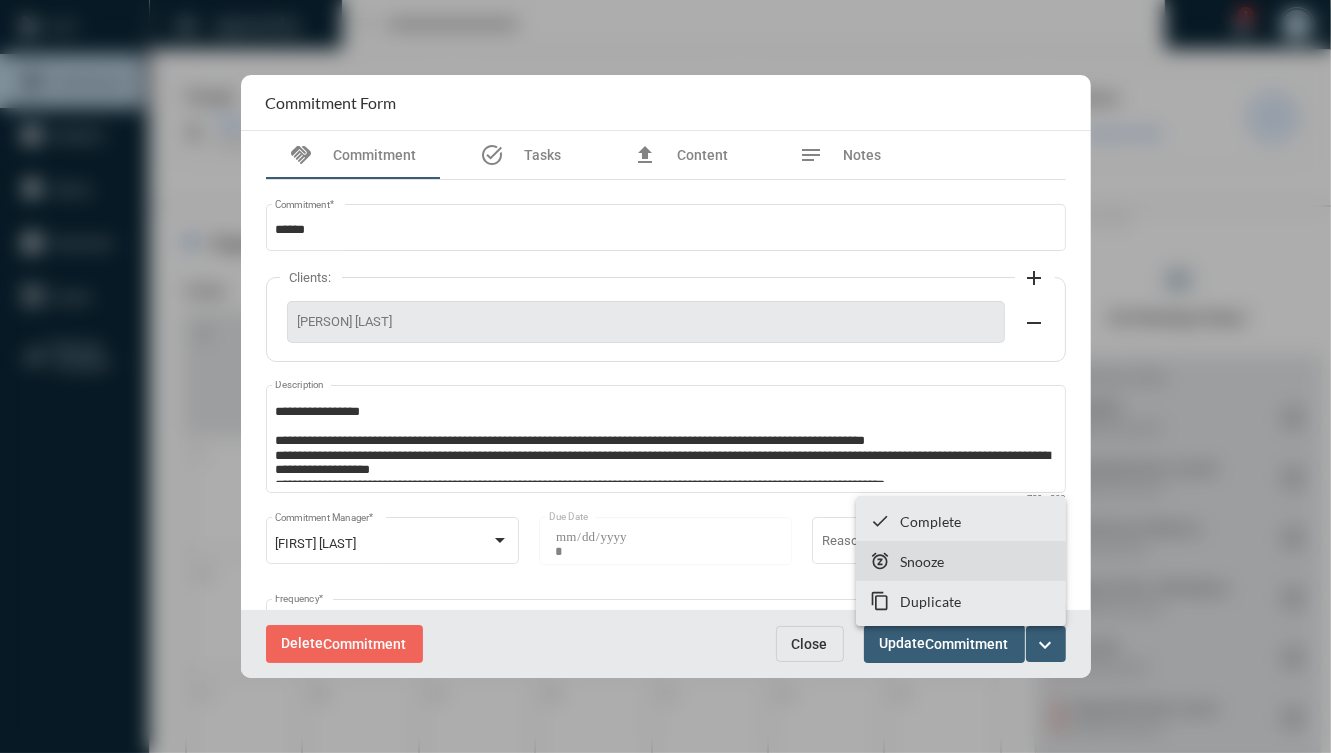 click on "snooze Snooze" at bounding box center (961, 561) 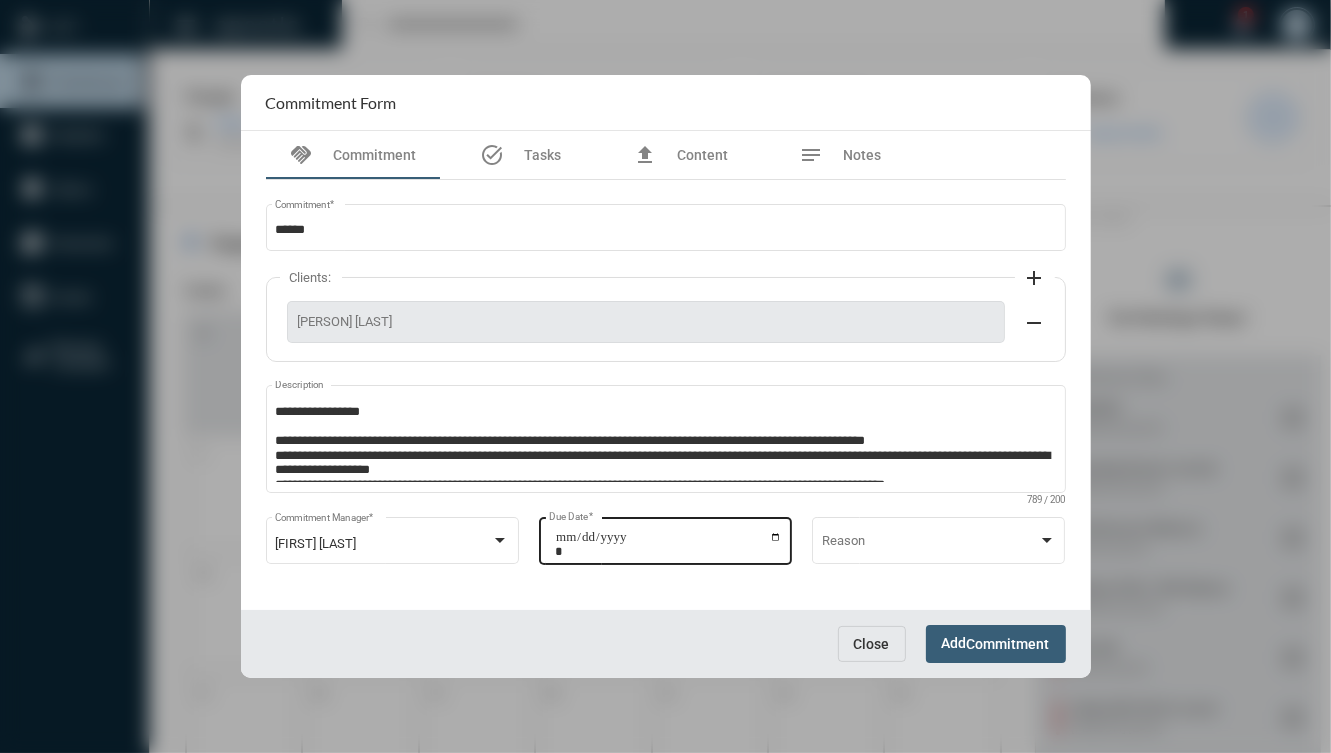 click on "**********" at bounding box center (668, 544) 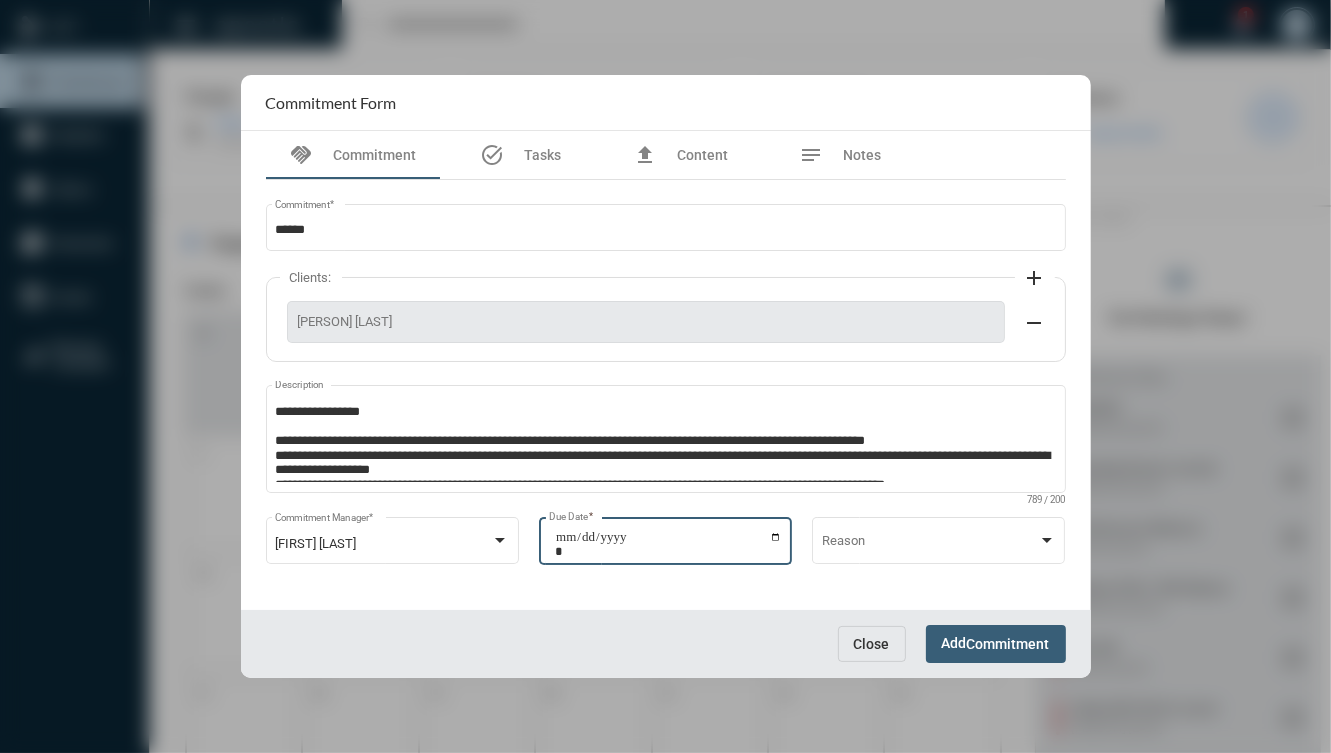 type on "**********" 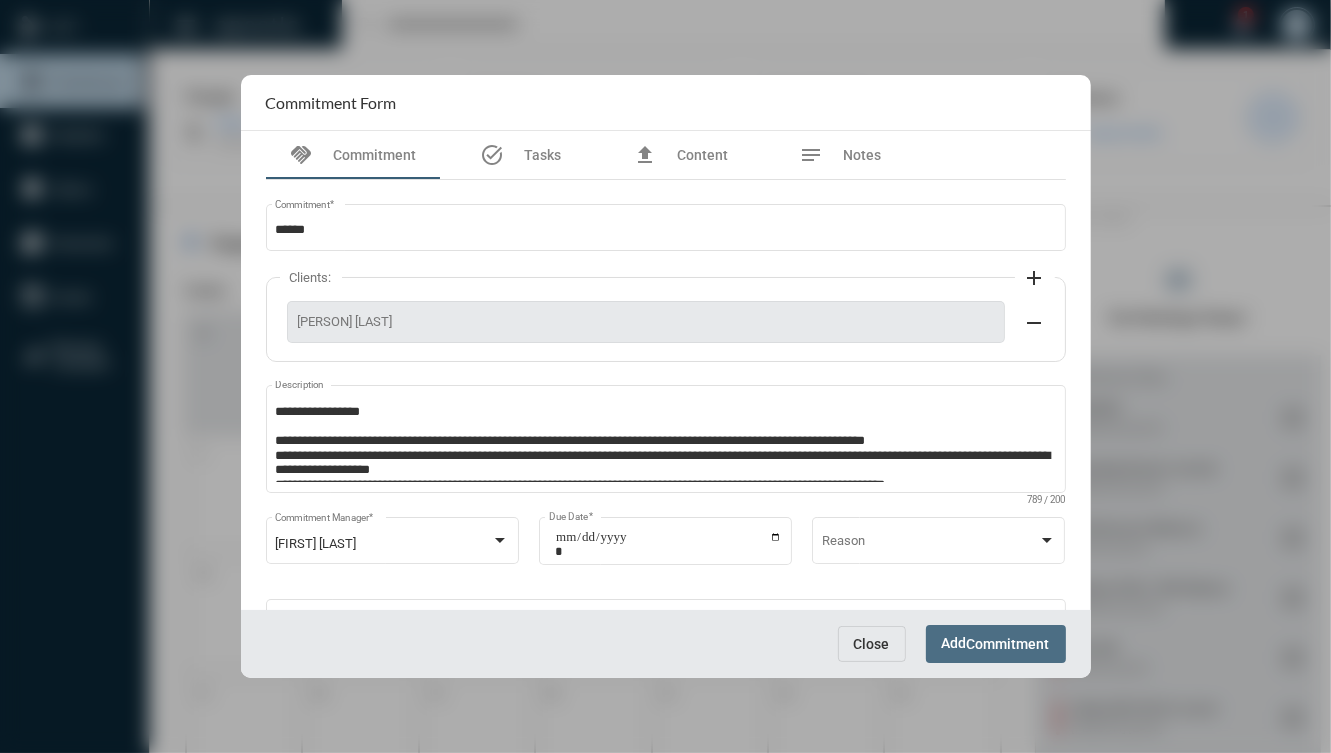 click on "Commitment" at bounding box center (1008, 645) 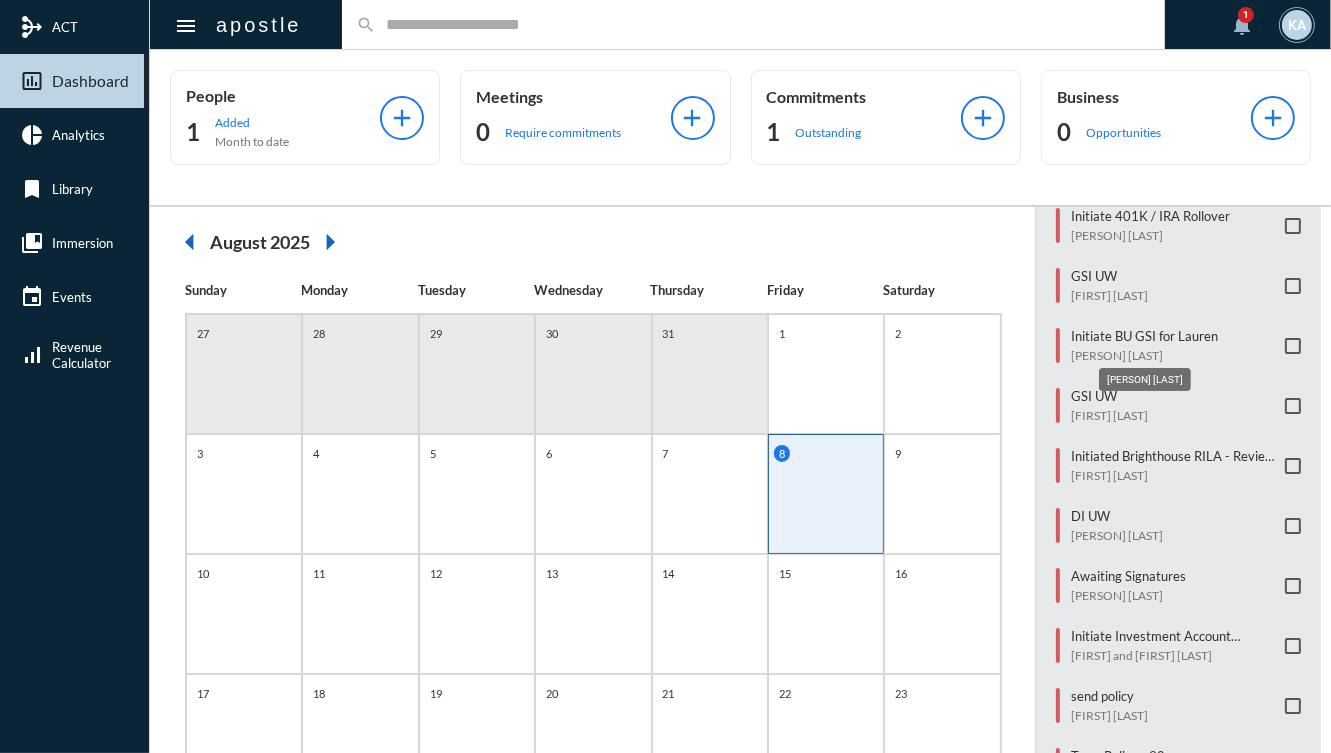 scroll, scrollTop: 393, scrollLeft: 0, axis: vertical 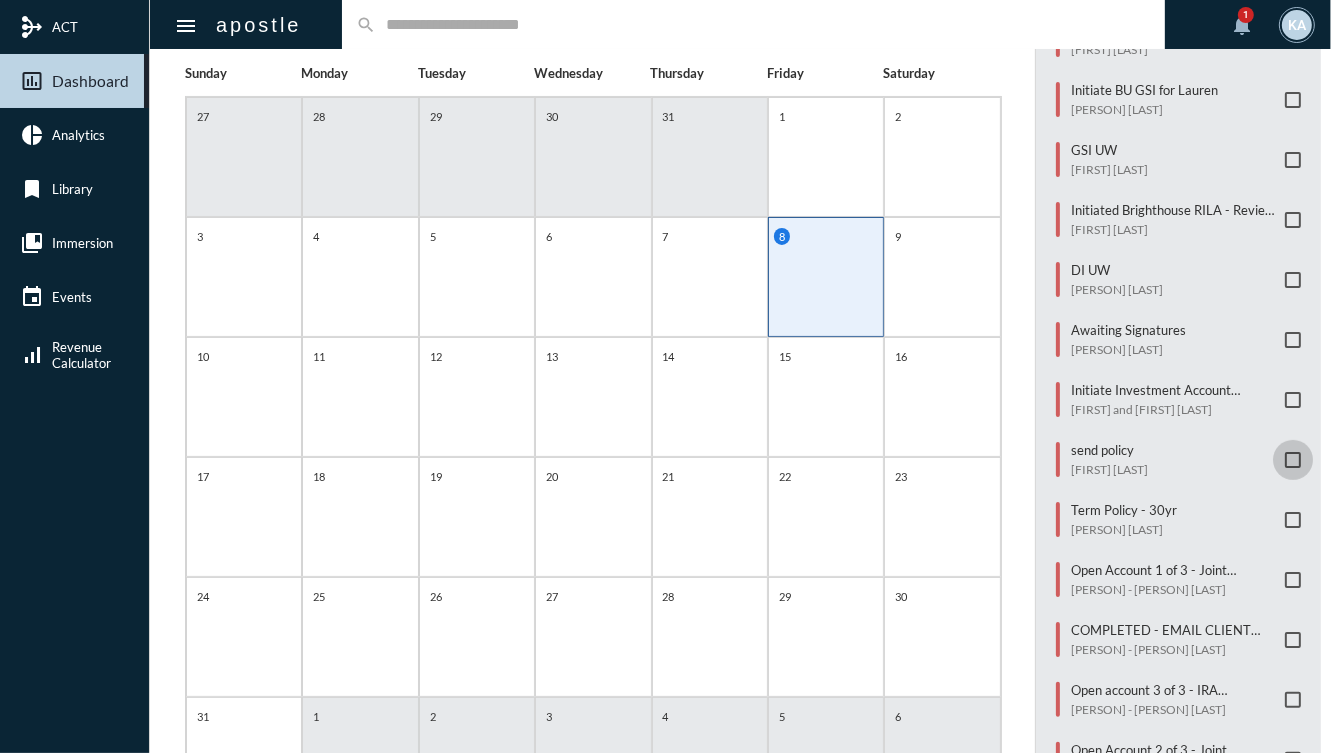 click at bounding box center [1293, 460] 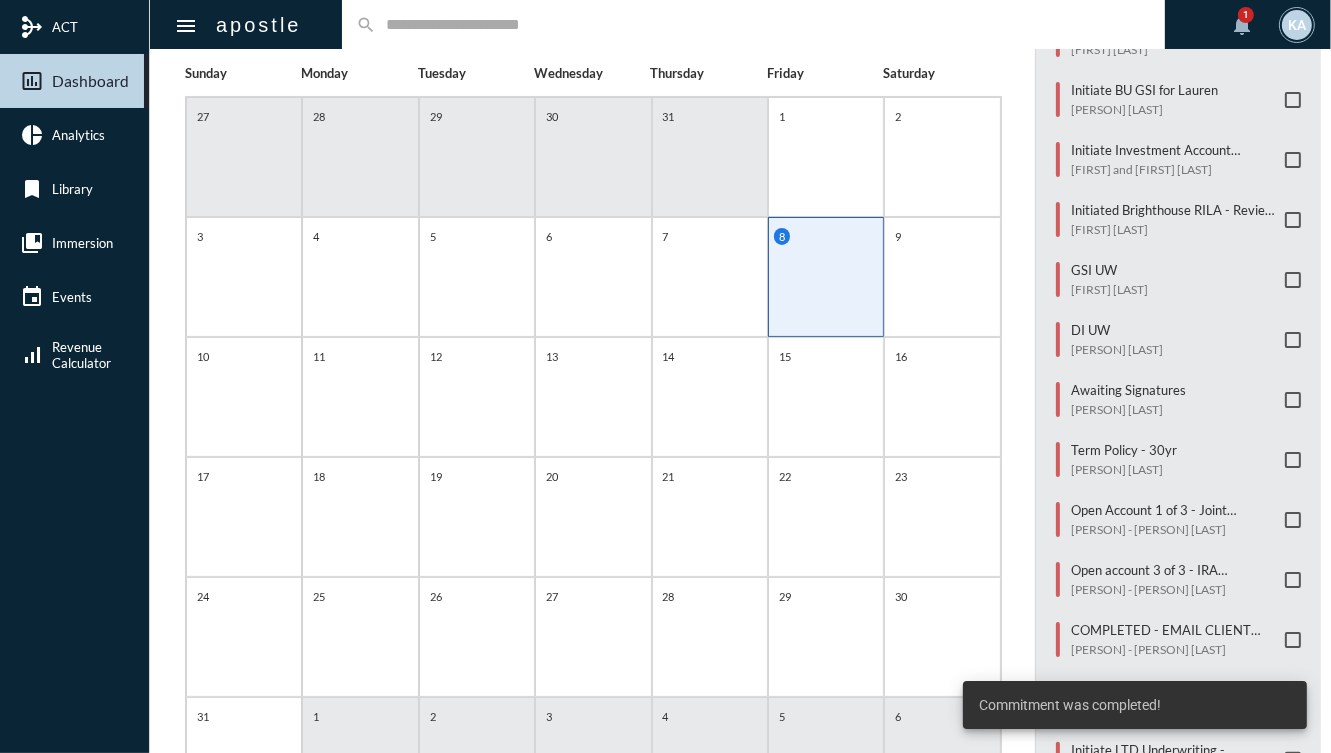 scroll, scrollTop: 328, scrollLeft: 0, axis: vertical 